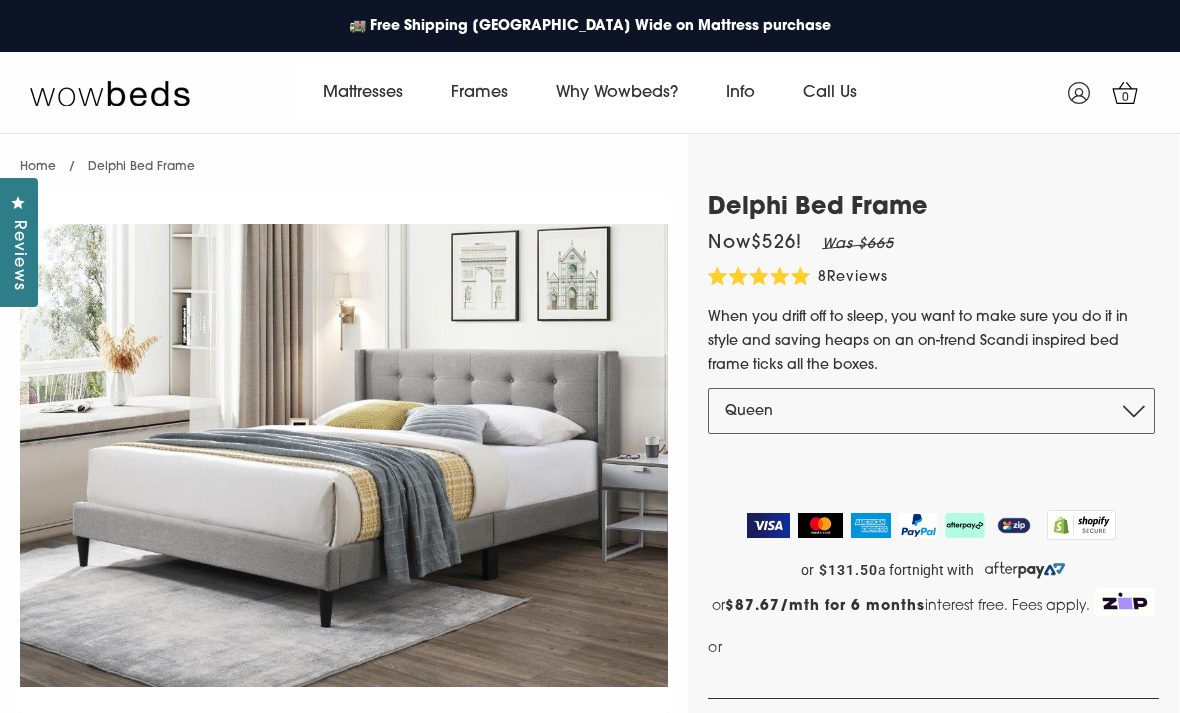 scroll, scrollTop: 267, scrollLeft: 0, axis: vertical 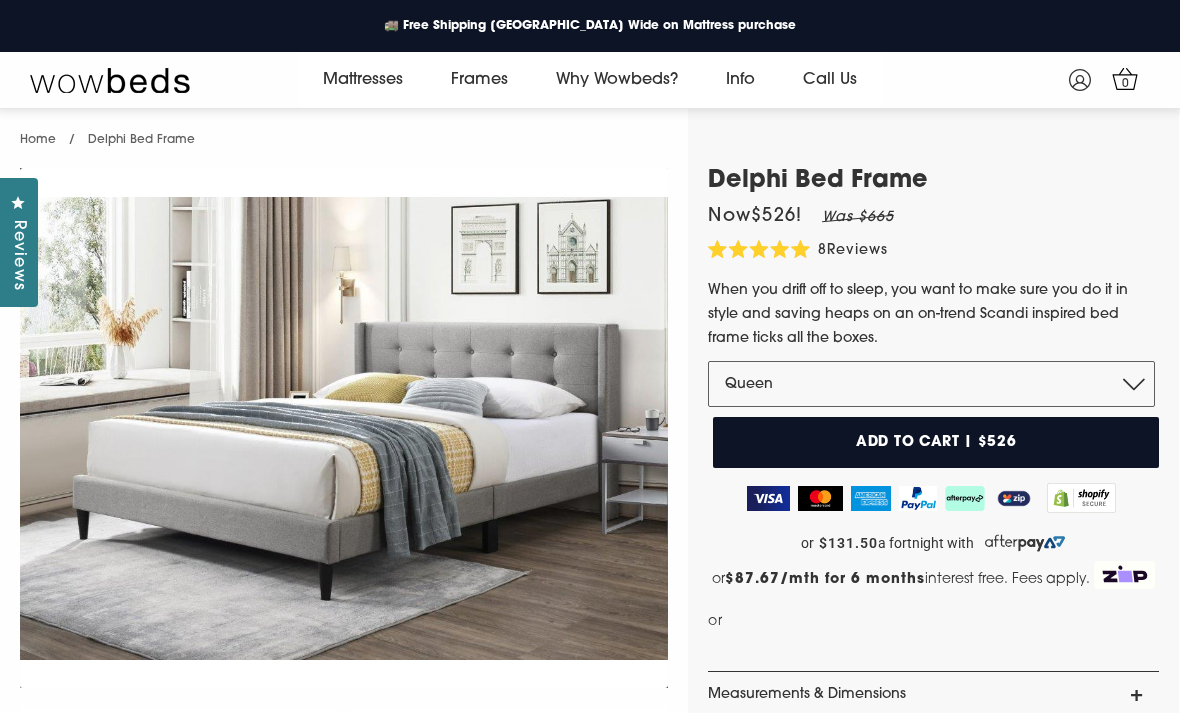click on "All Mattress" at bounding box center (362, 131) 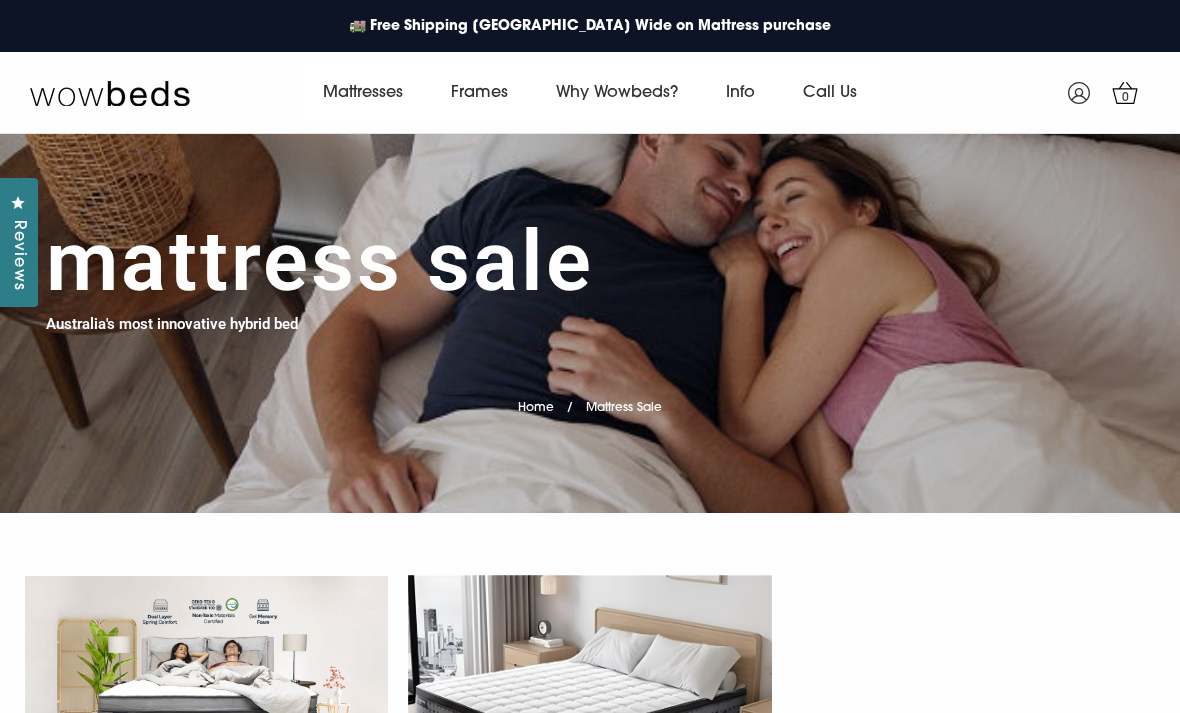 scroll, scrollTop: 0, scrollLeft: 0, axis: both 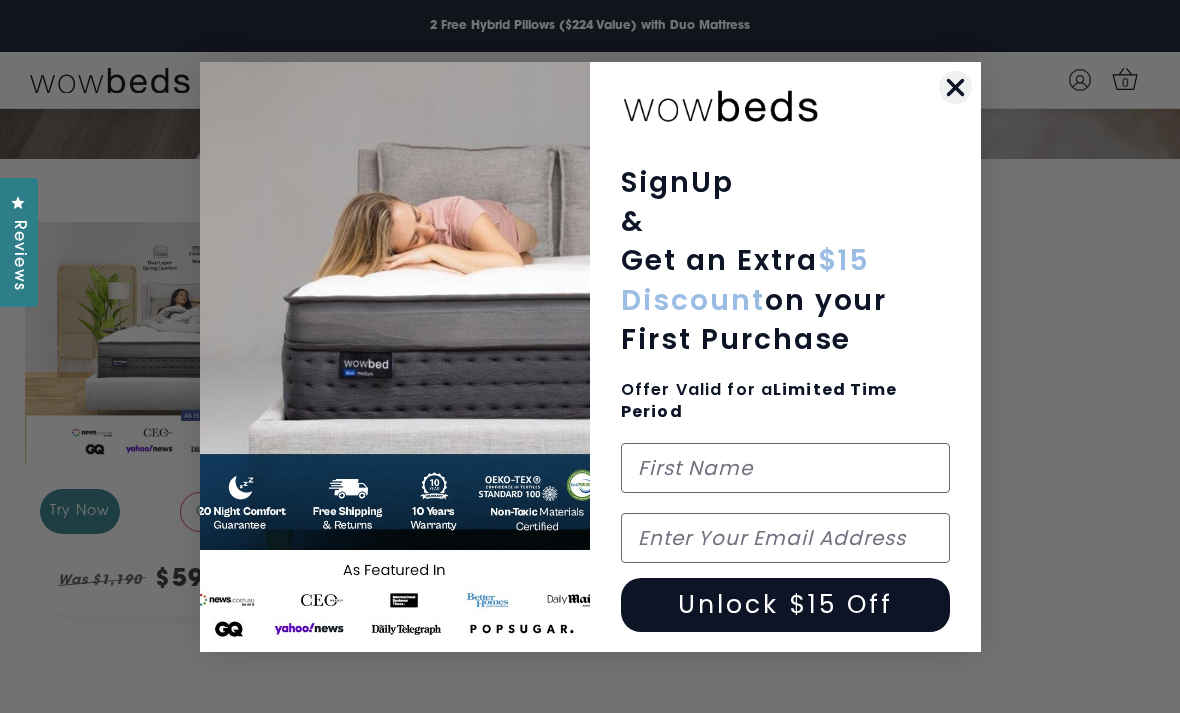 click 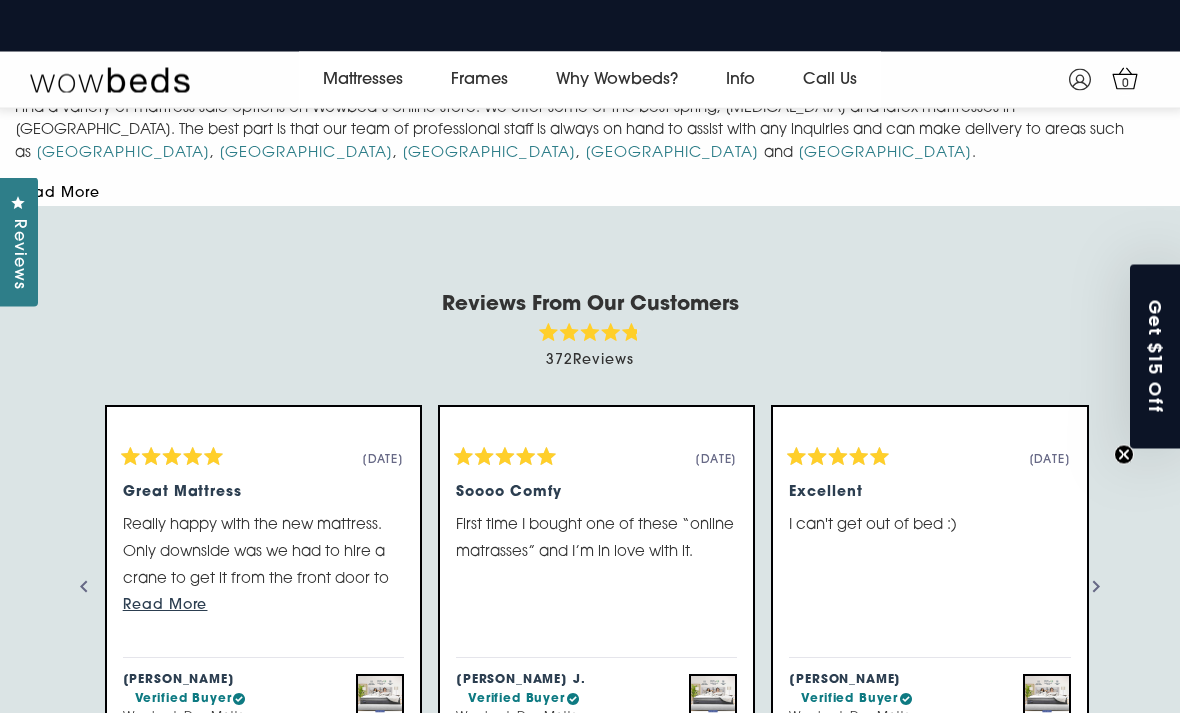 scroll, scrollTop: 2309, scrollLeft: 0, axis: vertical 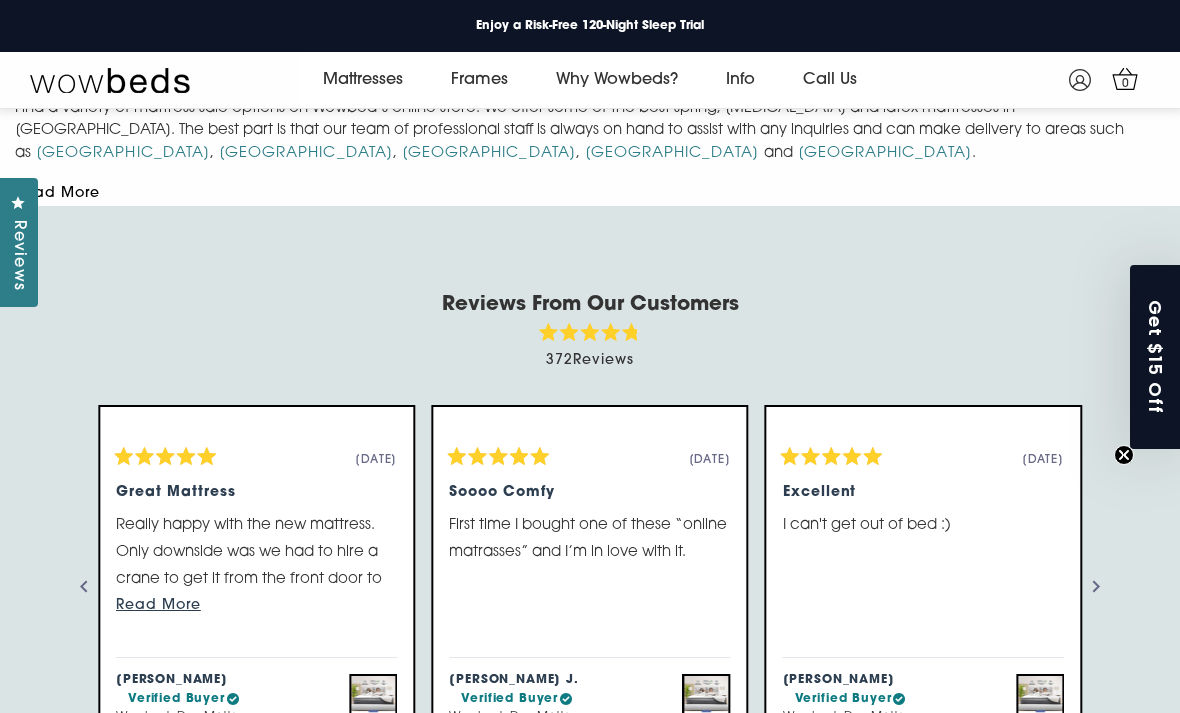 click on "Read More" at bounding box center [256, 605] 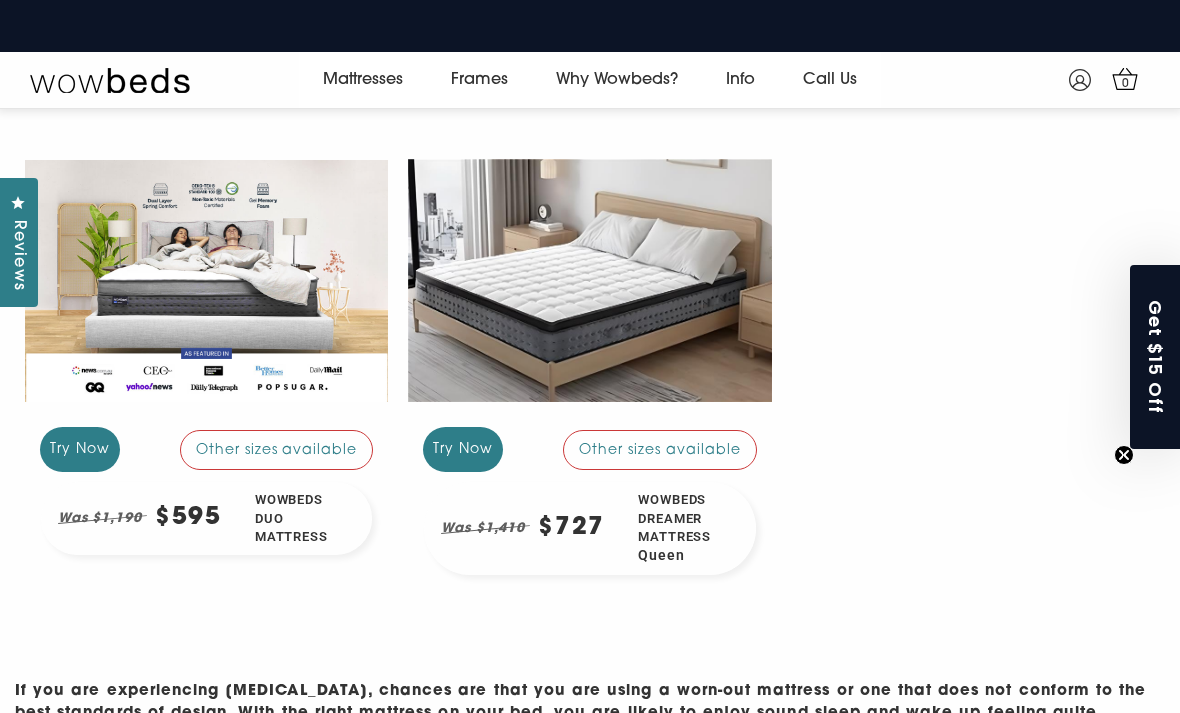 scroll, scrollTop: 391, scrollLeft: 0, axis: vertical 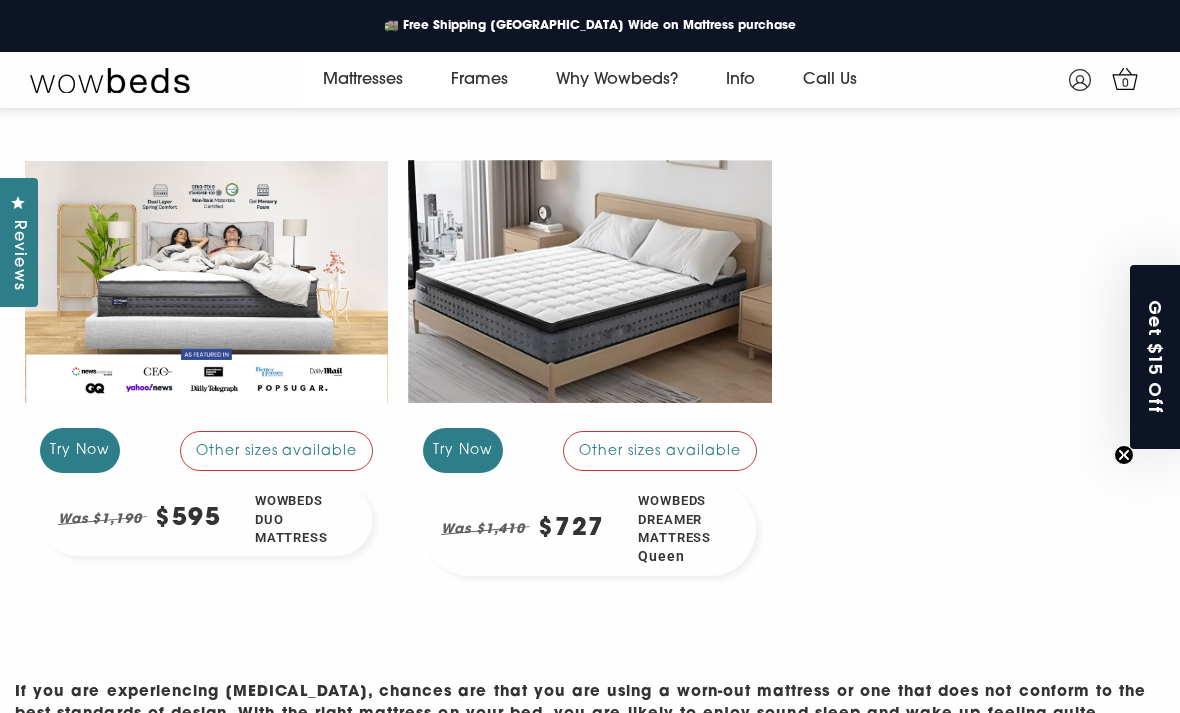 click at bounding box center (206, 282) 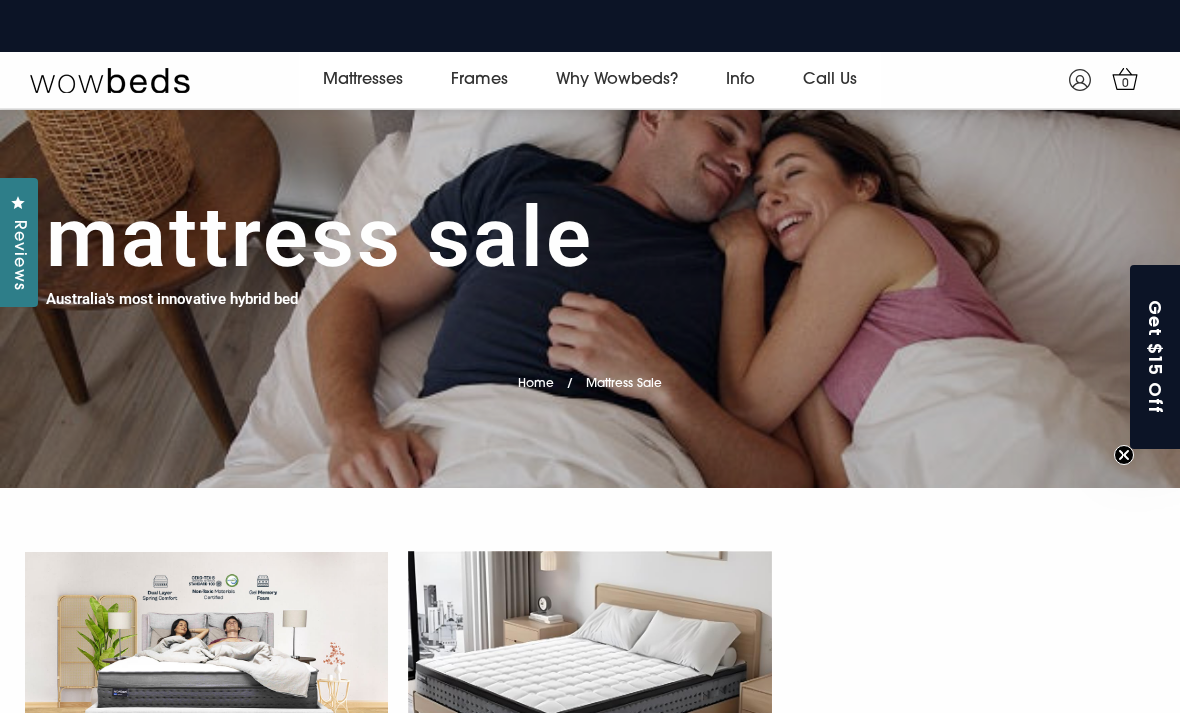 scroll, scrollTop: 391, scrollLeft: 0, axis: vertical 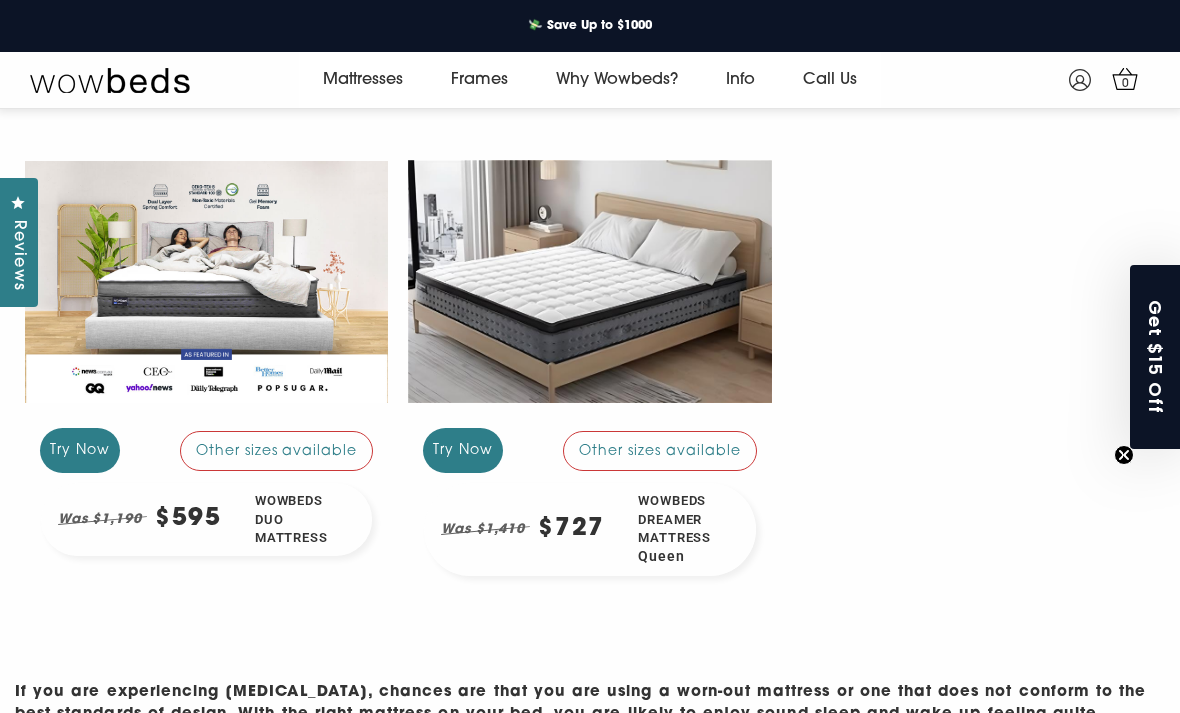 click at bounding box center (206, 282) 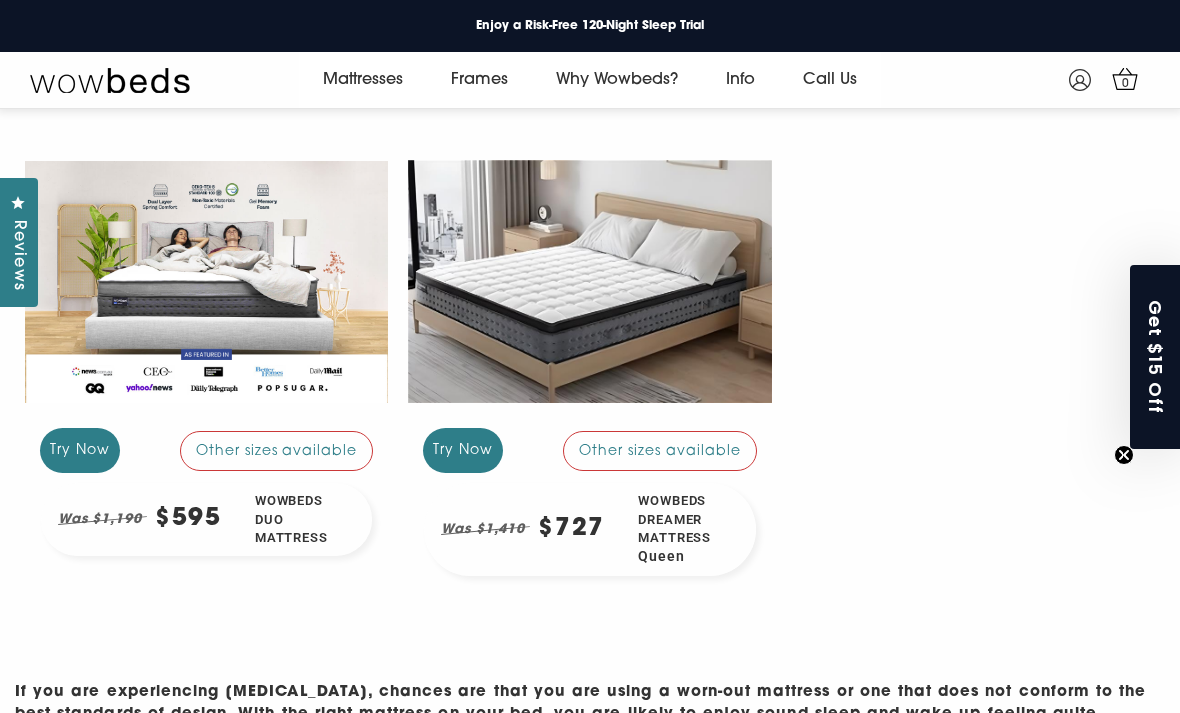 click on "Wowbeds Dreamer Mattress Queen" at bounding box center (689, 529) 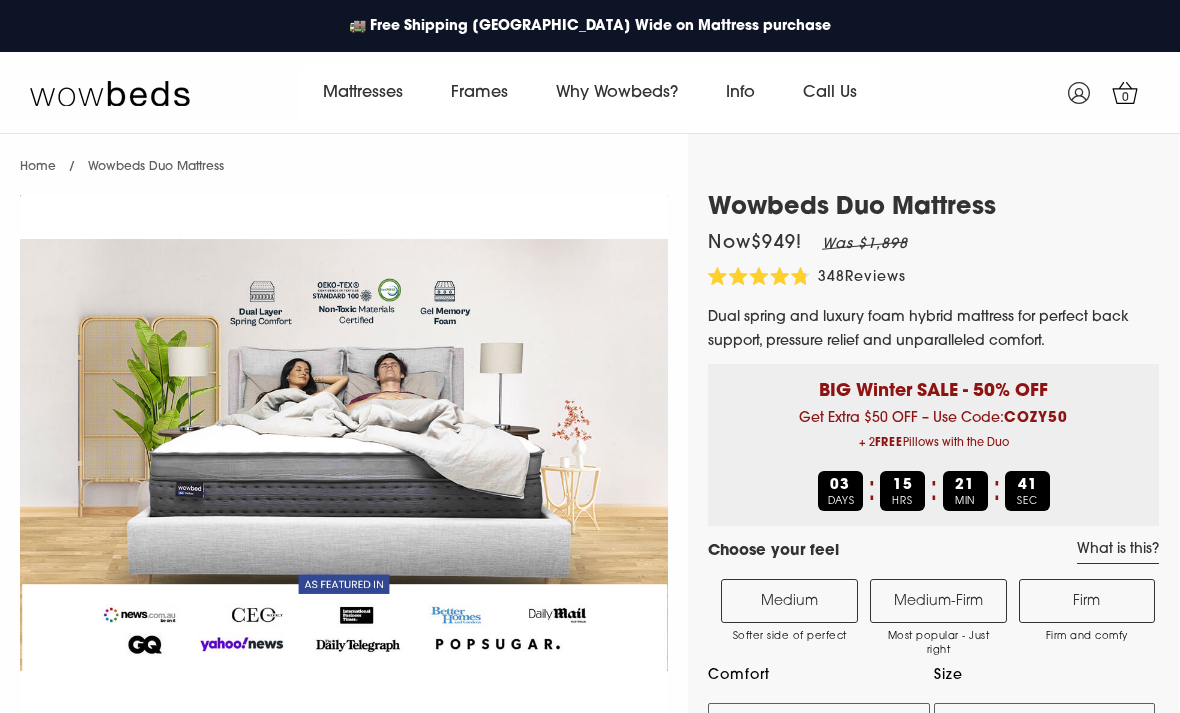 select on "Medium-Firm" 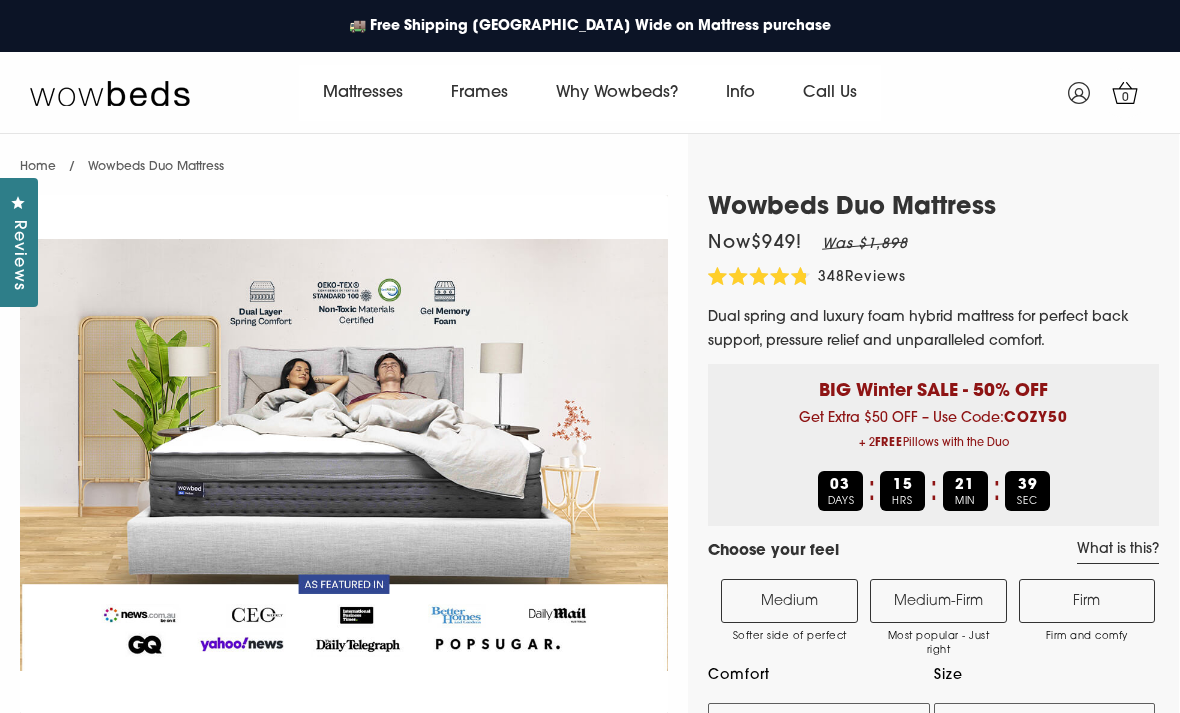 scroll, scrollTop: 0, scrollLeft: 0, axis: both 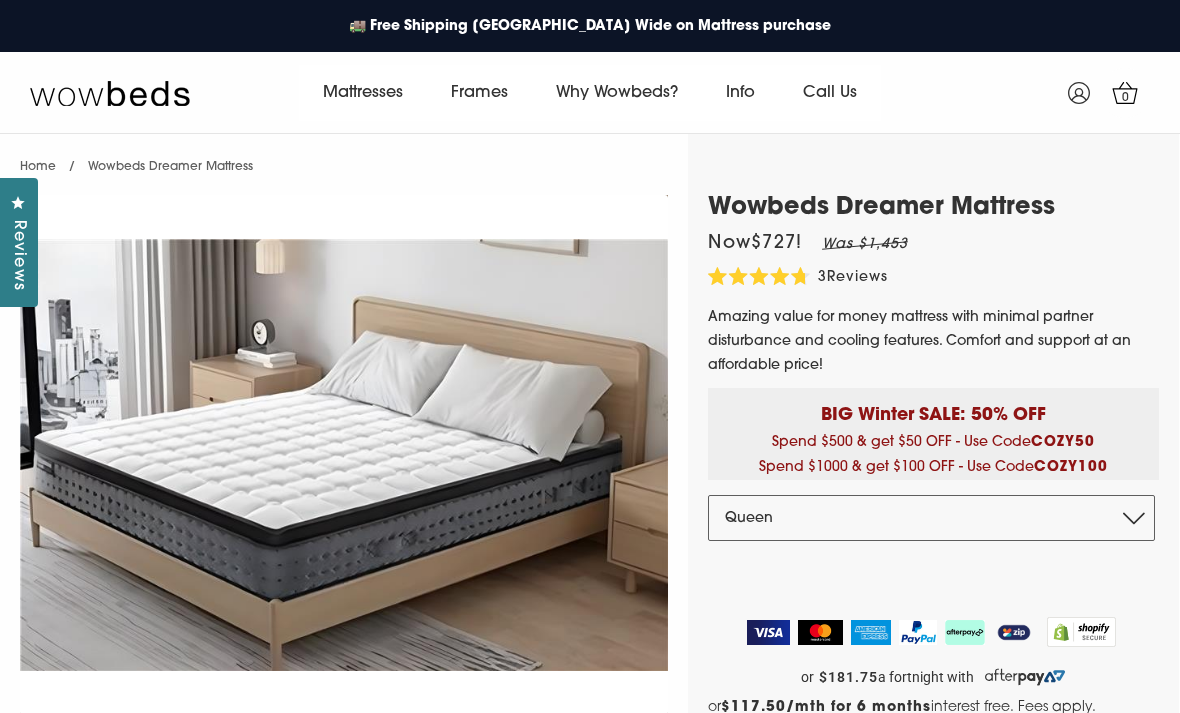select on "Queen" 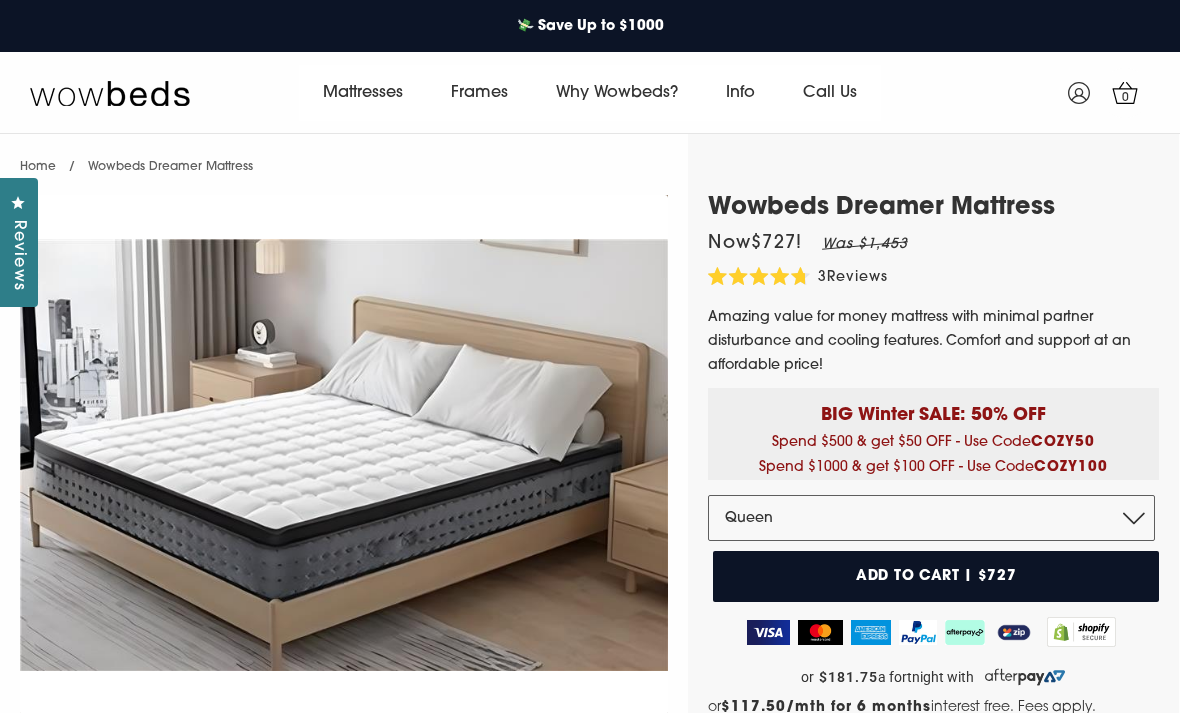 scroll, scrollTop: 0, scrollLeft: 0, axis: both 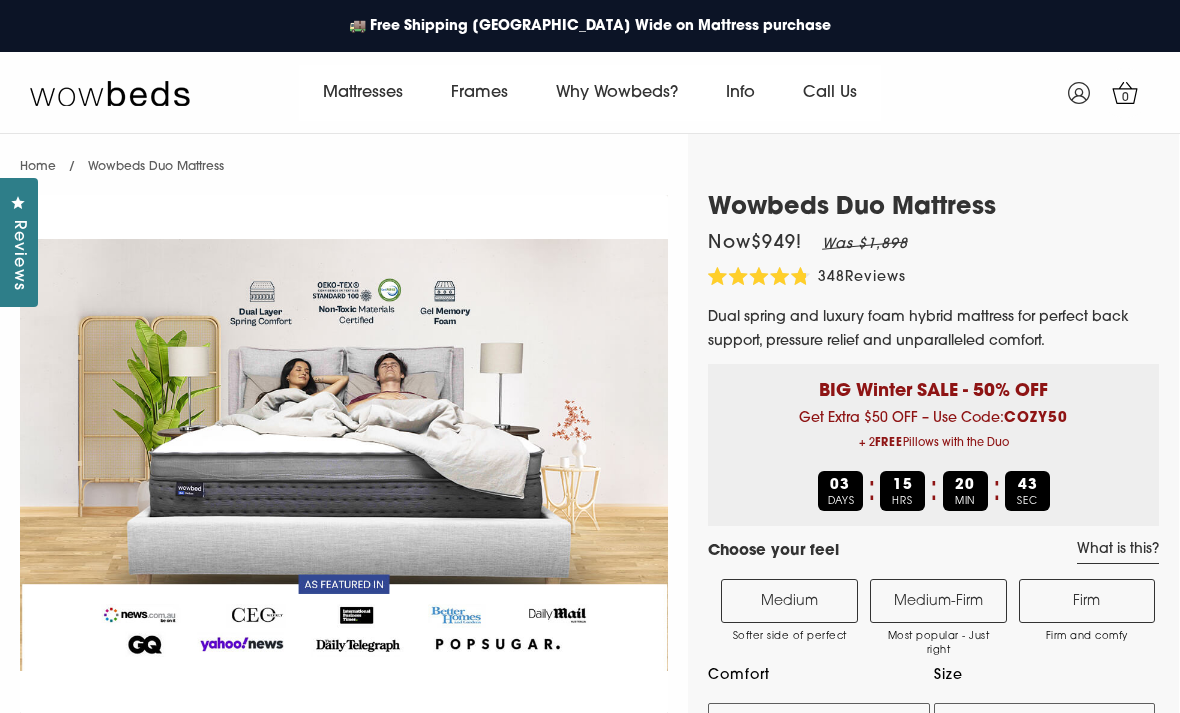 select on "Medium-Firm" 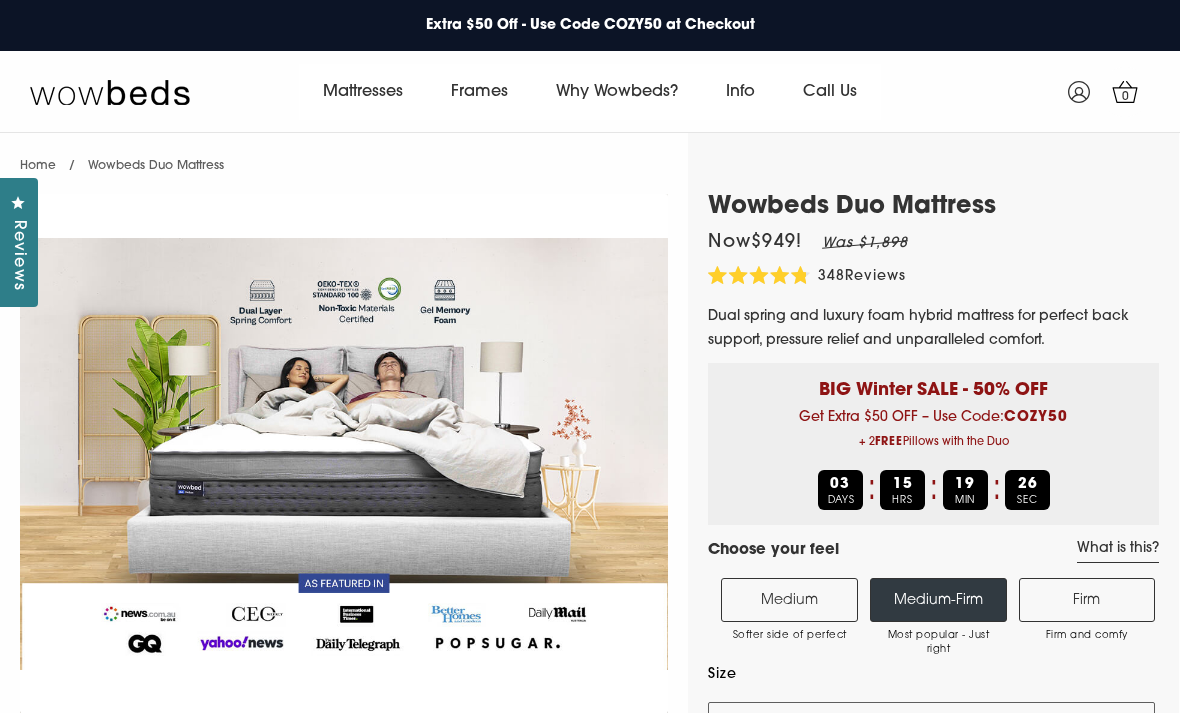 scroll, scrollTop: 0, scrollLeft: 0, axis: both 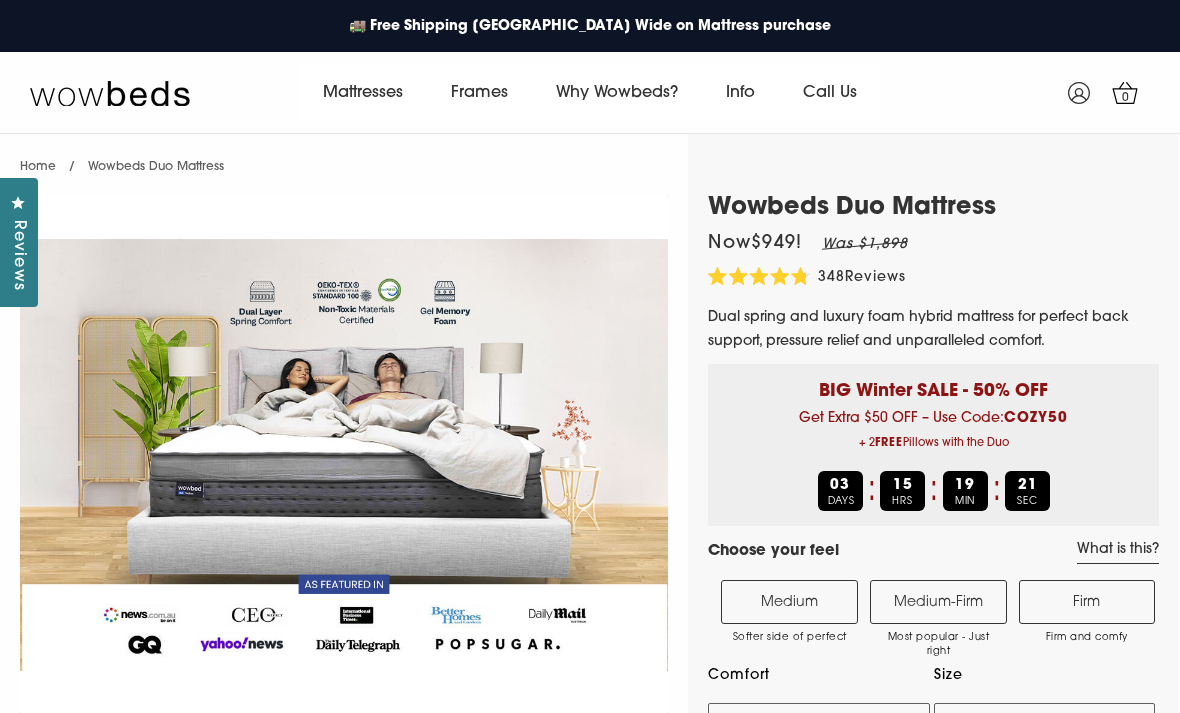 select on "Medium-Firm" 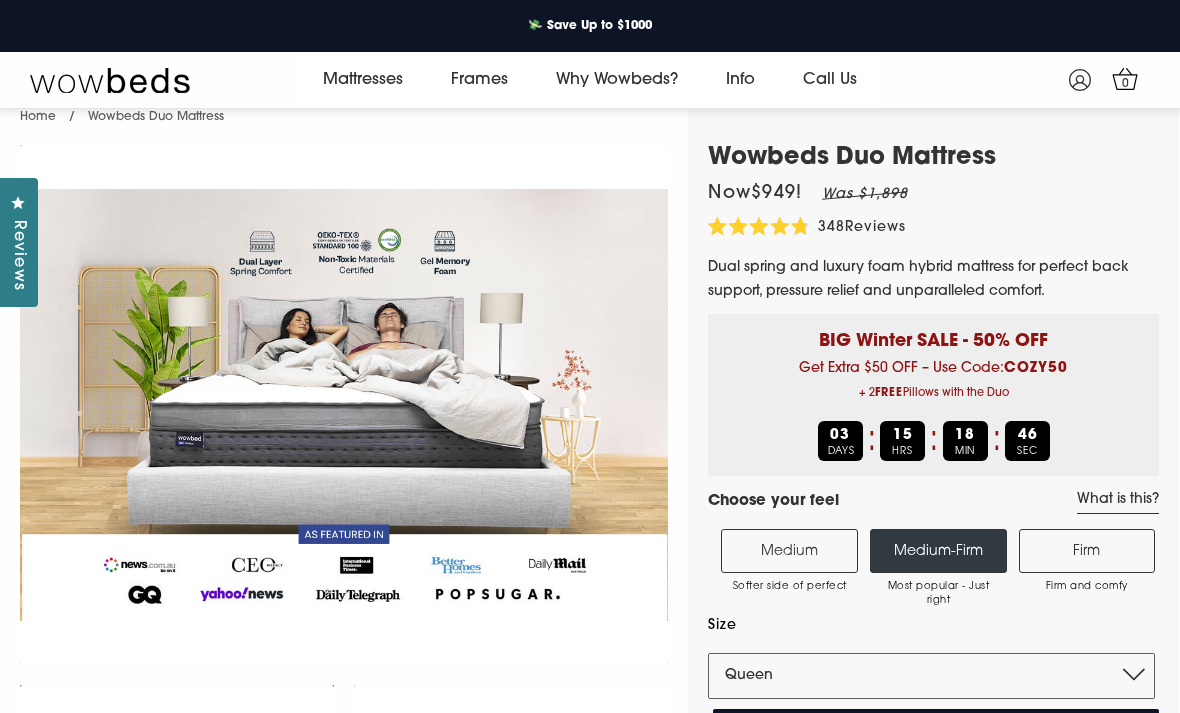 scroll, scrollTop: 55, scrollLeft: 0, axis: vertical 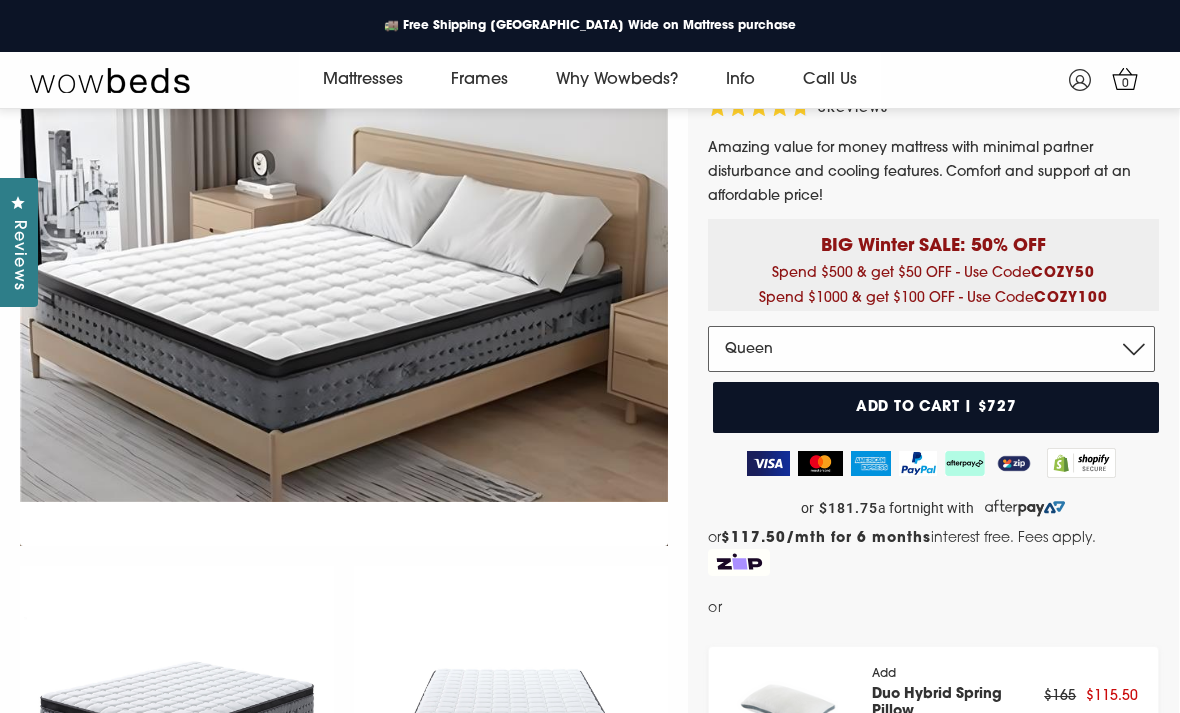 click on "Double Queen King" at bounding box center (931, 349) 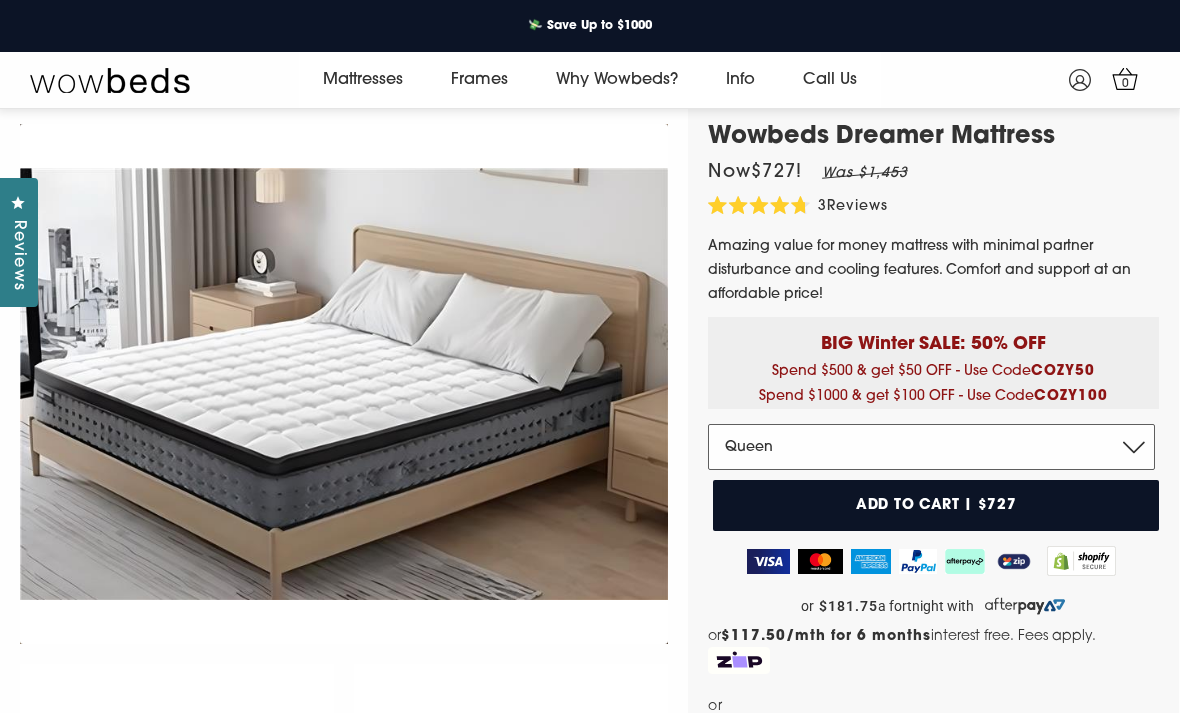 scroll, scrollTop: 48, scrollLeft: 0, axis: vertical 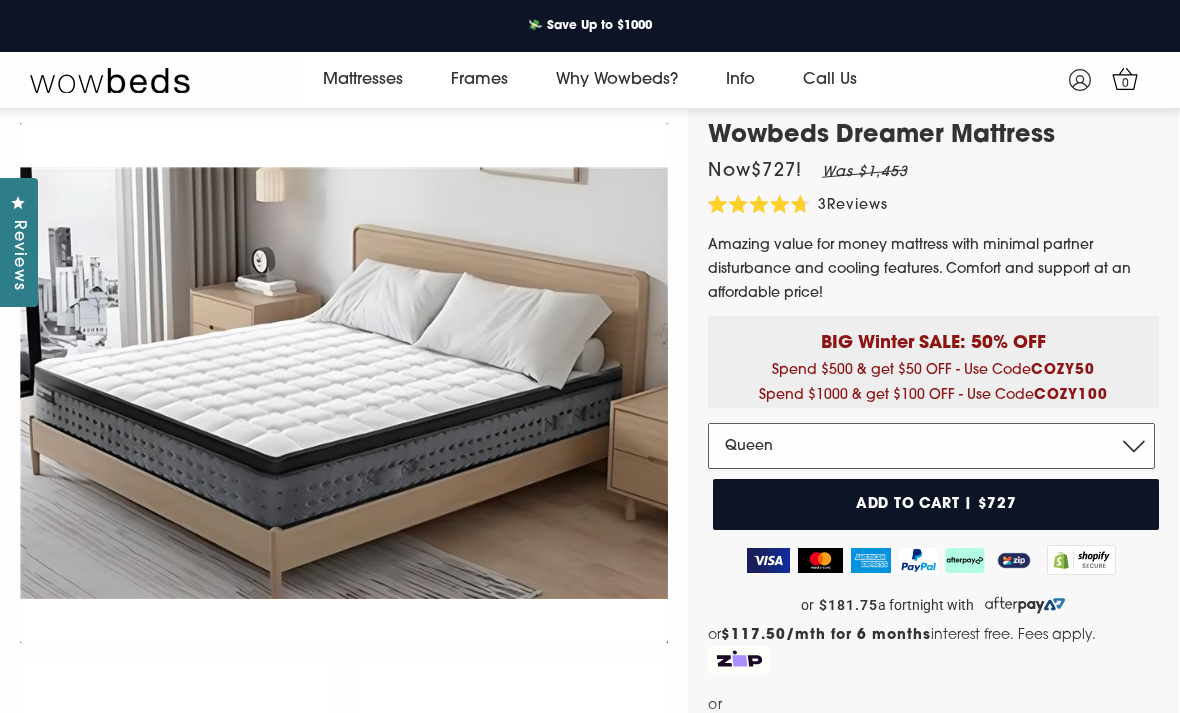 click on "Double Queen King" at bounding box center [931, 446] 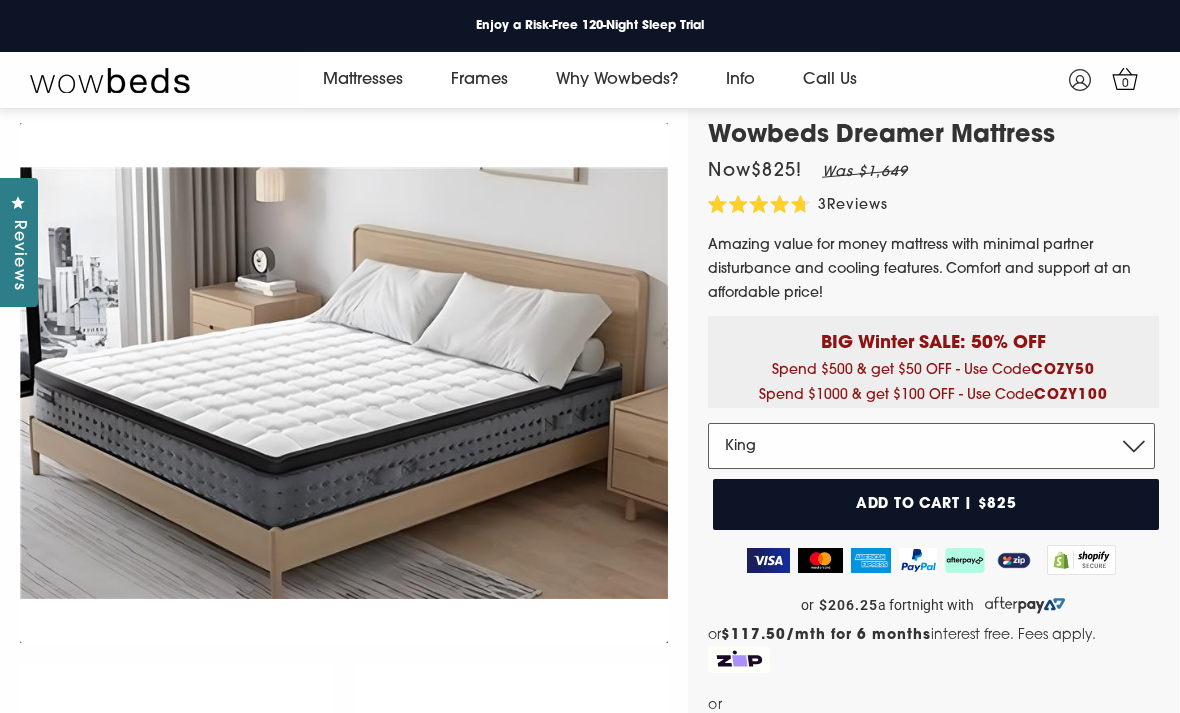 click on "Double Queen King" at bounding box center (931, 446) 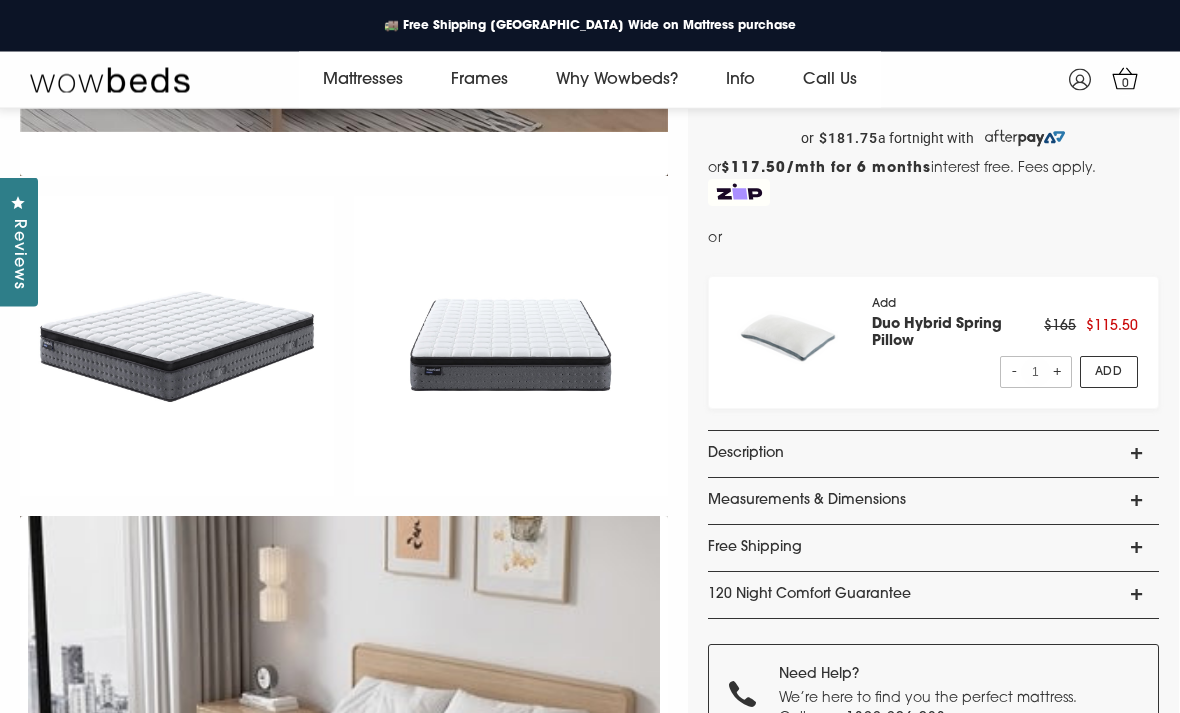 scroll, scrollTop: 529, scrollLeft: 0, axis: vertical 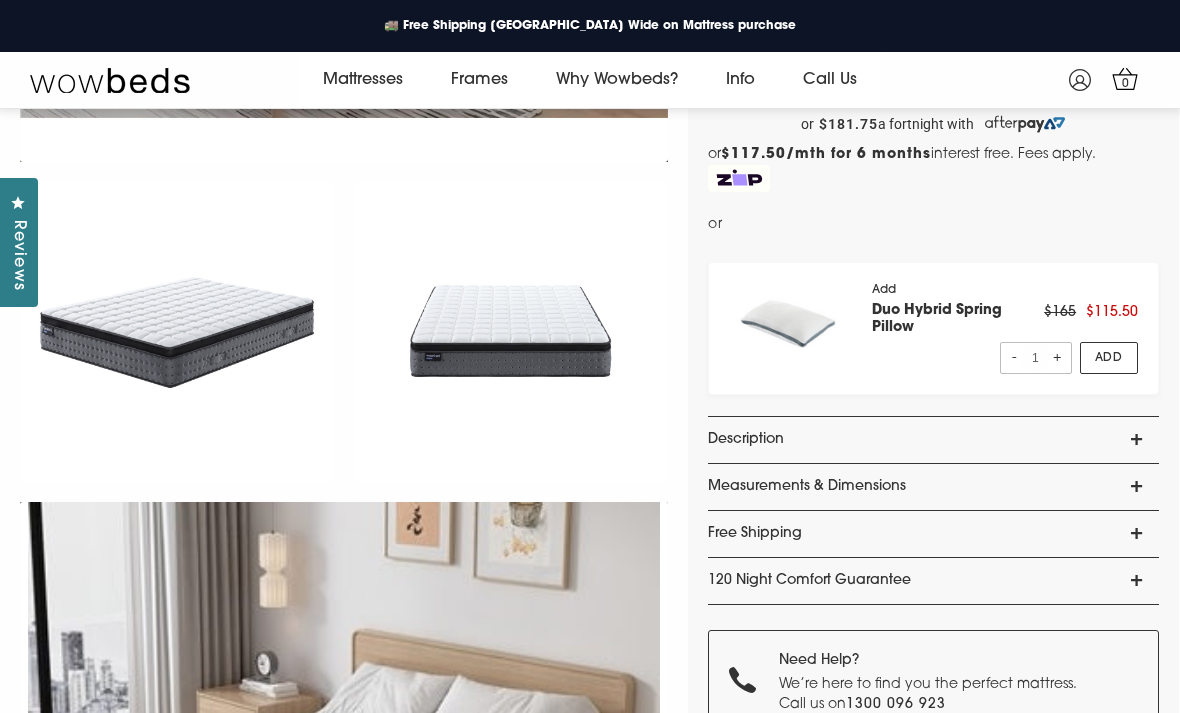 click on "Measurements & Dimensions" at bounding box center (933, 487) 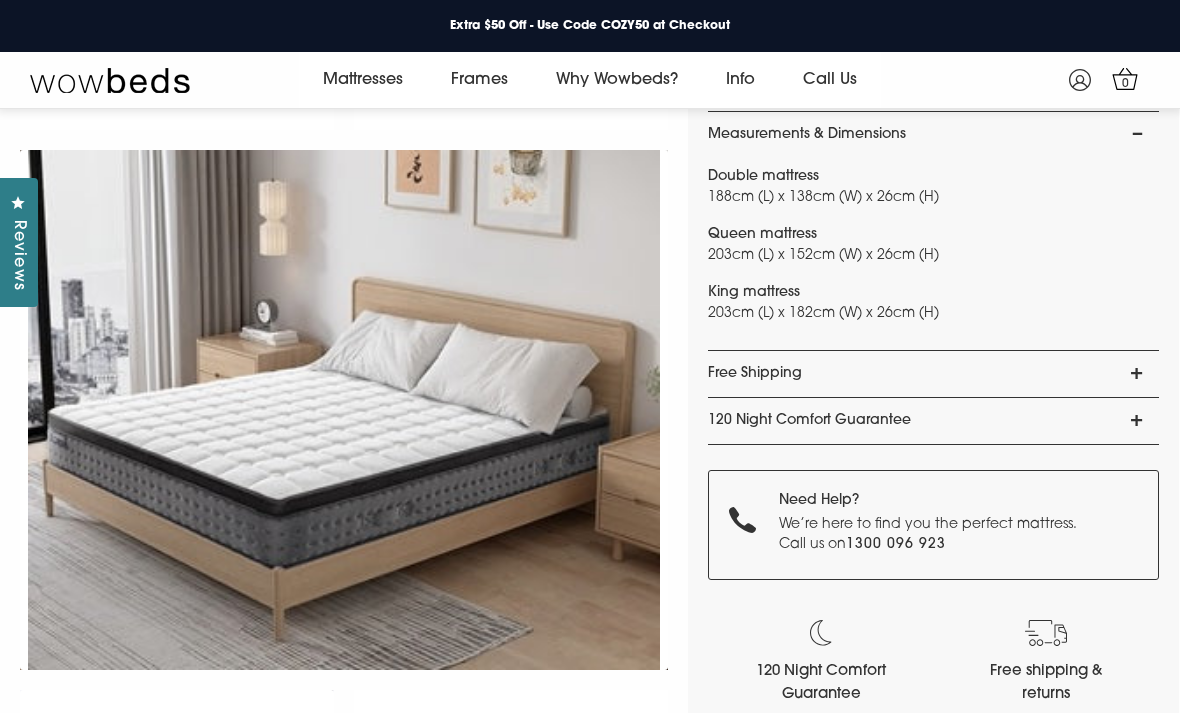 scroll, scrollTop: 884, scrollLeft: 0, axis: vertical 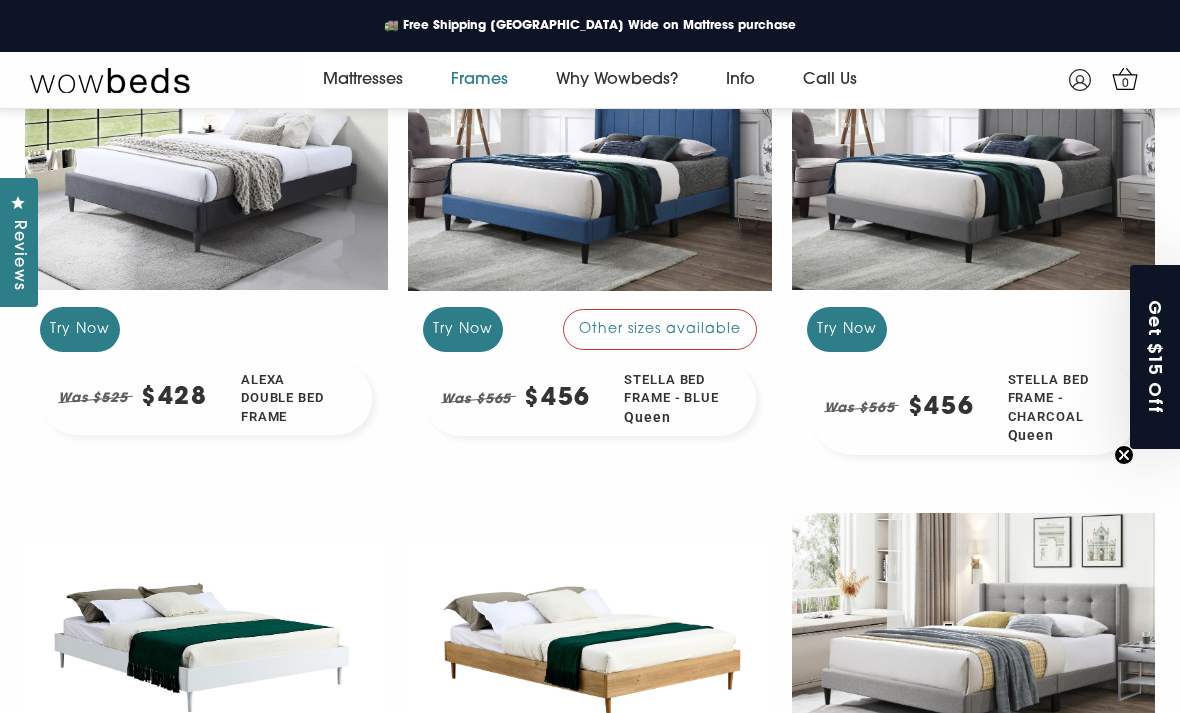 click at bounding box center (973, 161) 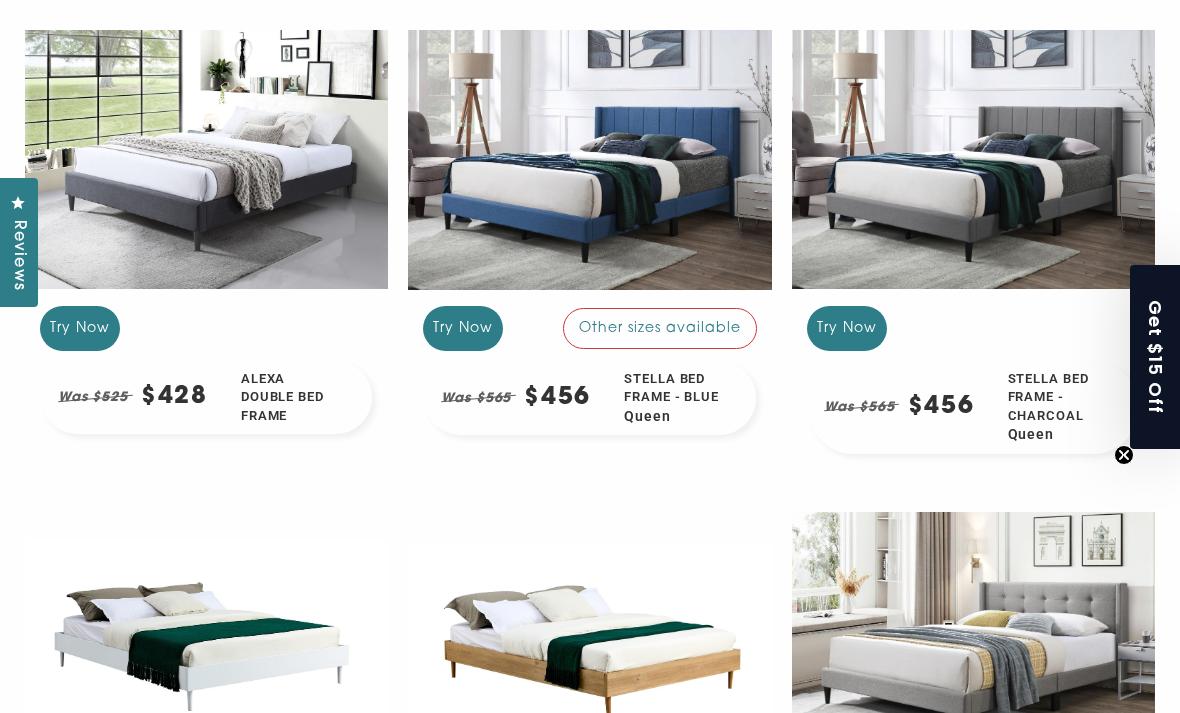 scroll, scrollTop: 1040, scrollLeft: 0, axis: vertical 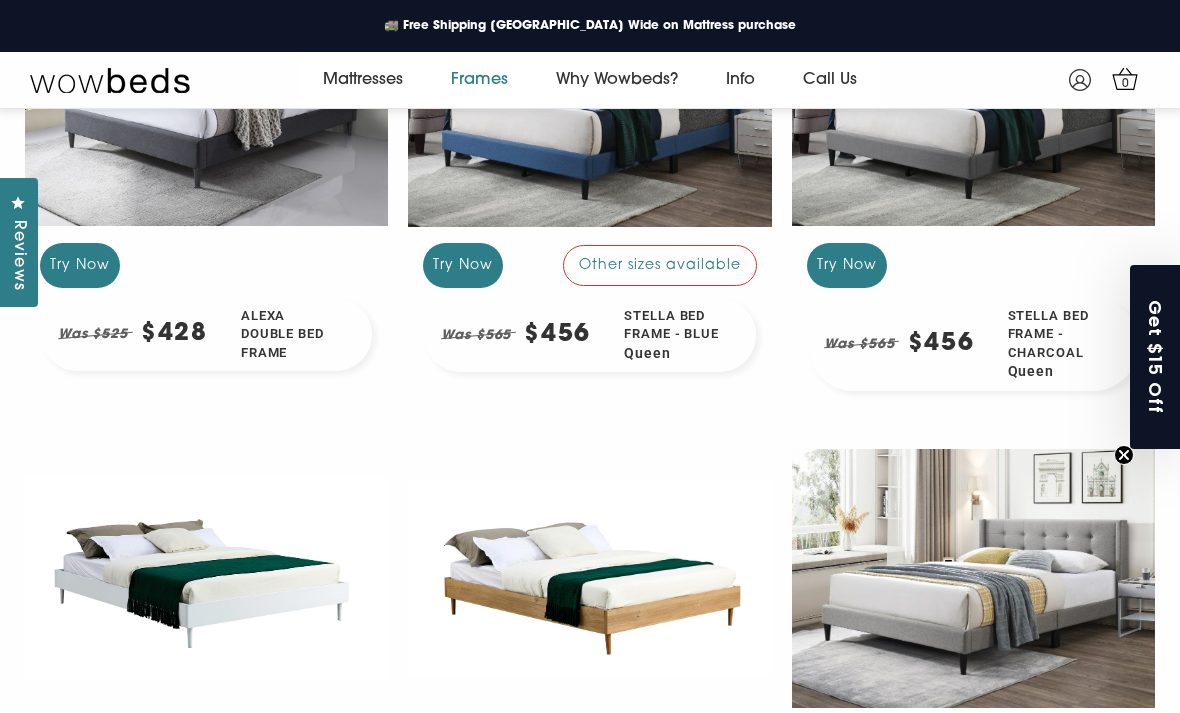 click at bounding box center (973, 579) 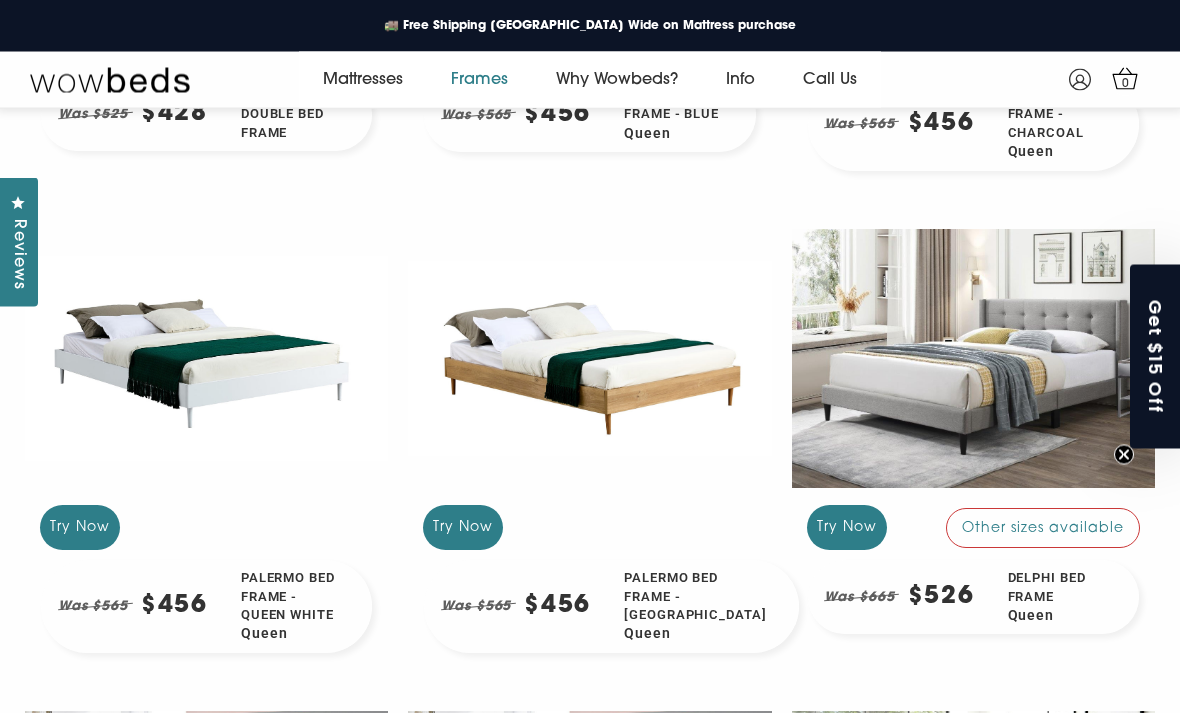scroll, scrollTop: 1260, scrollLeft: 0, axis: vertical 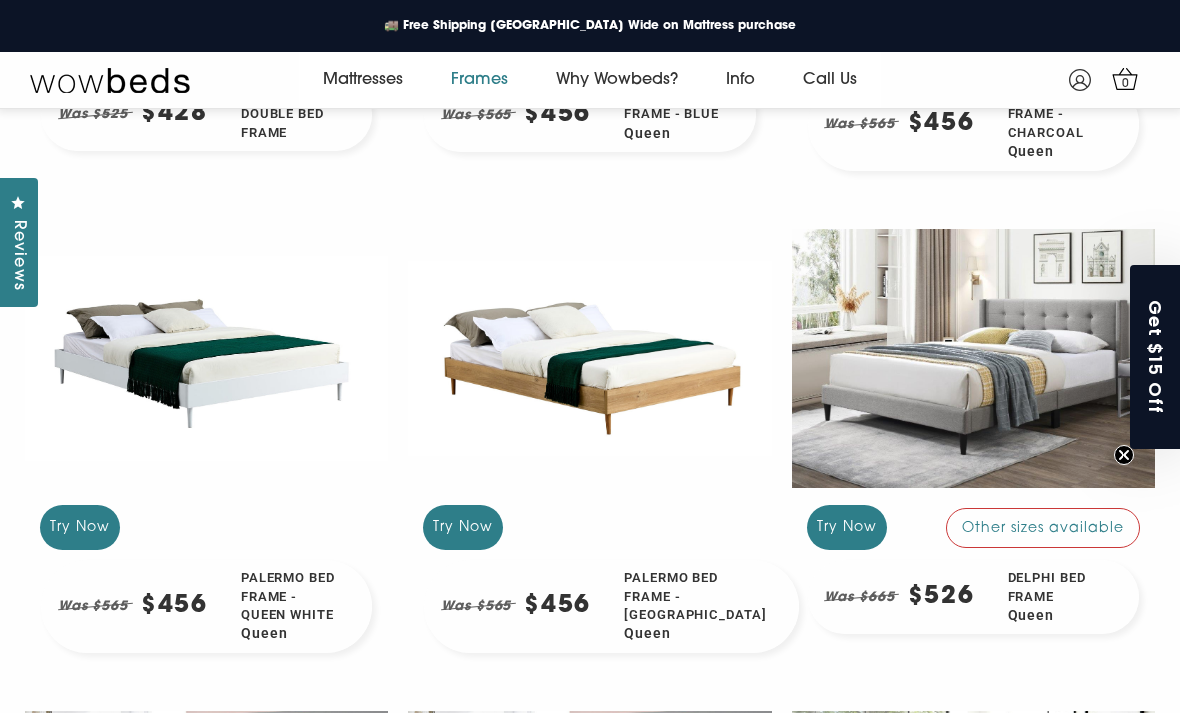 click at bounding box center (973, 359) 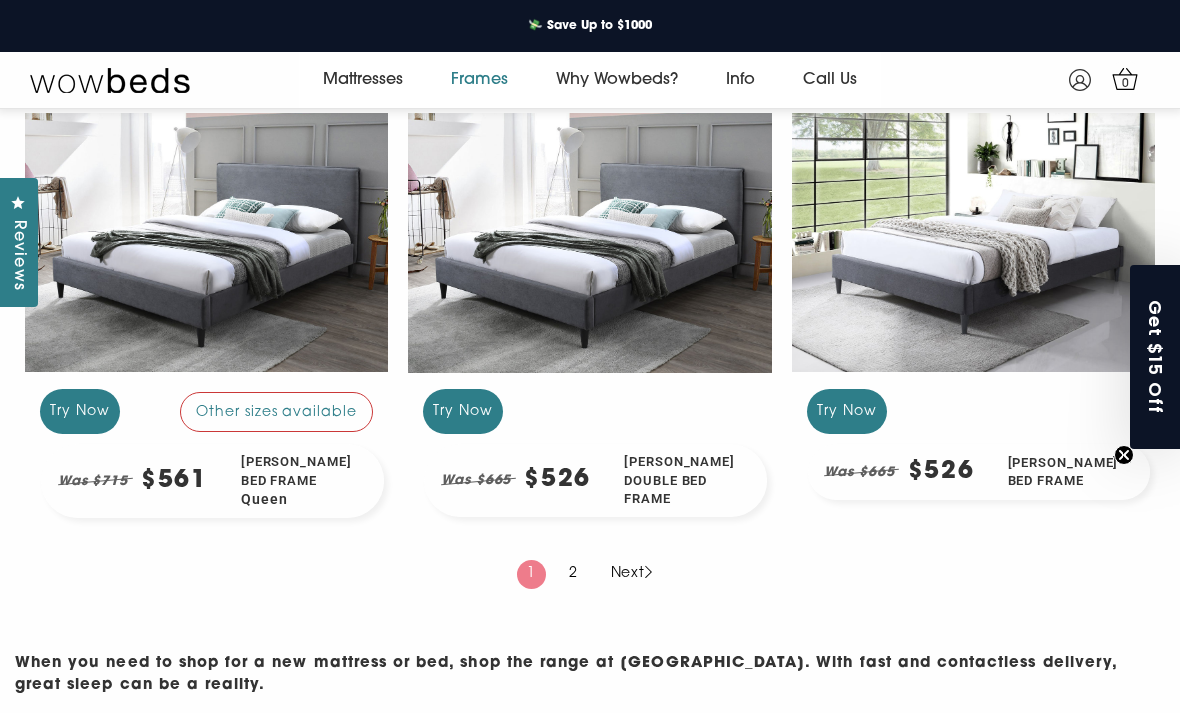 scroll, scrollTop: 1863, scrollLeft: 0, axis: vertical 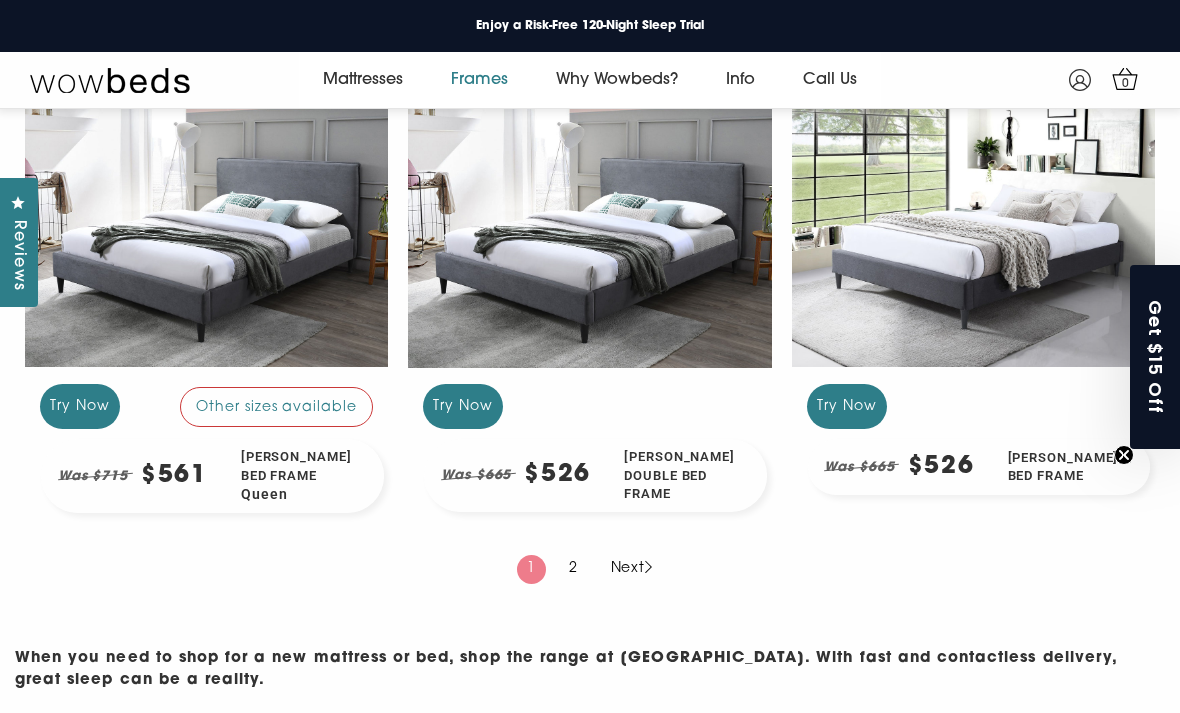 click on "Try Now" at bounding box center (463, 406) 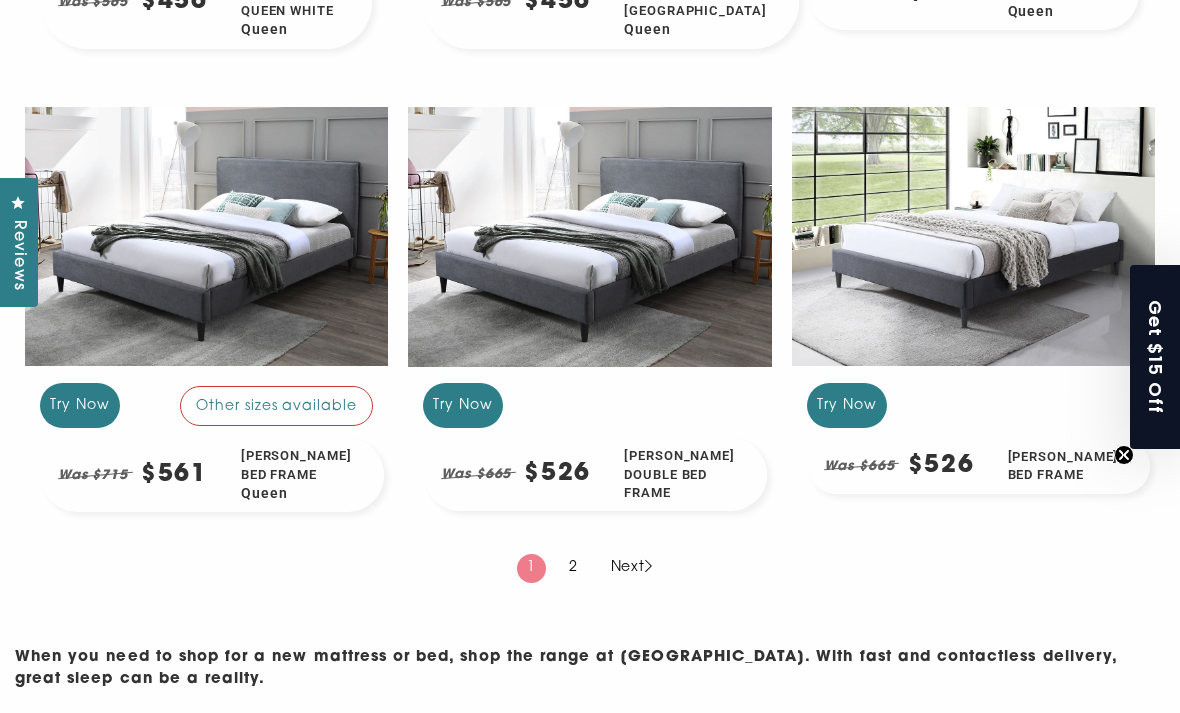 scroll, scrollTop: 1927, scrollLeft: 0, axis: vertical 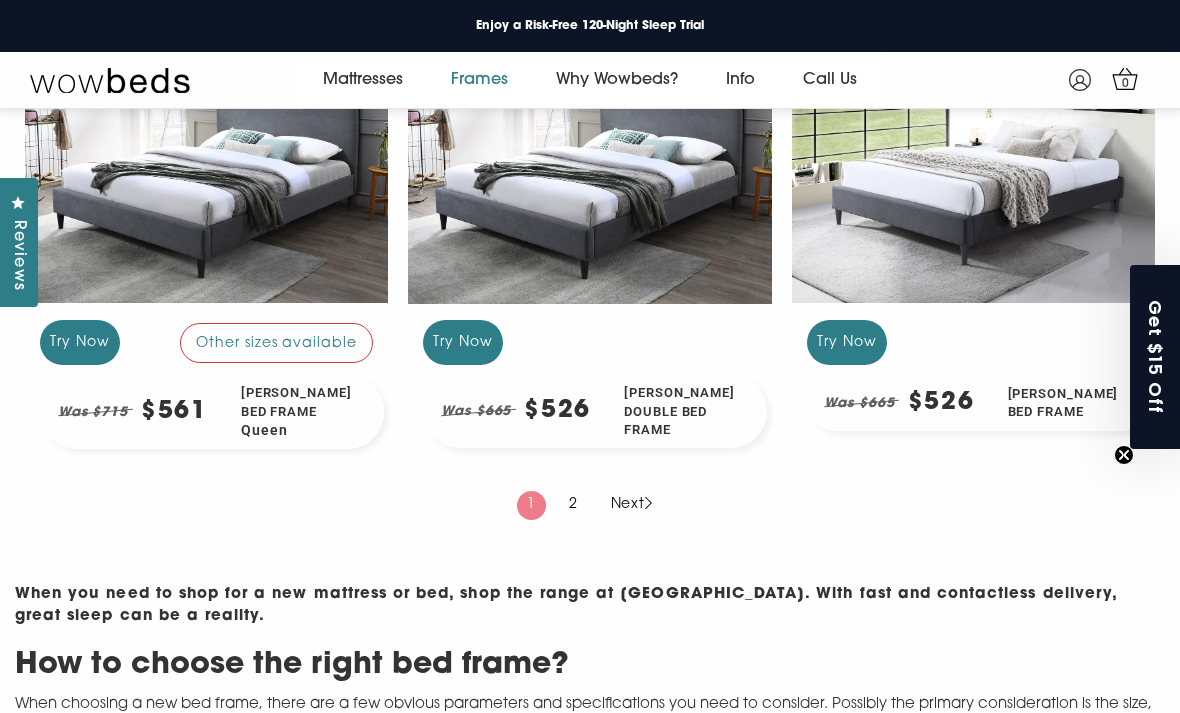 click at bounding box center [206, 174] 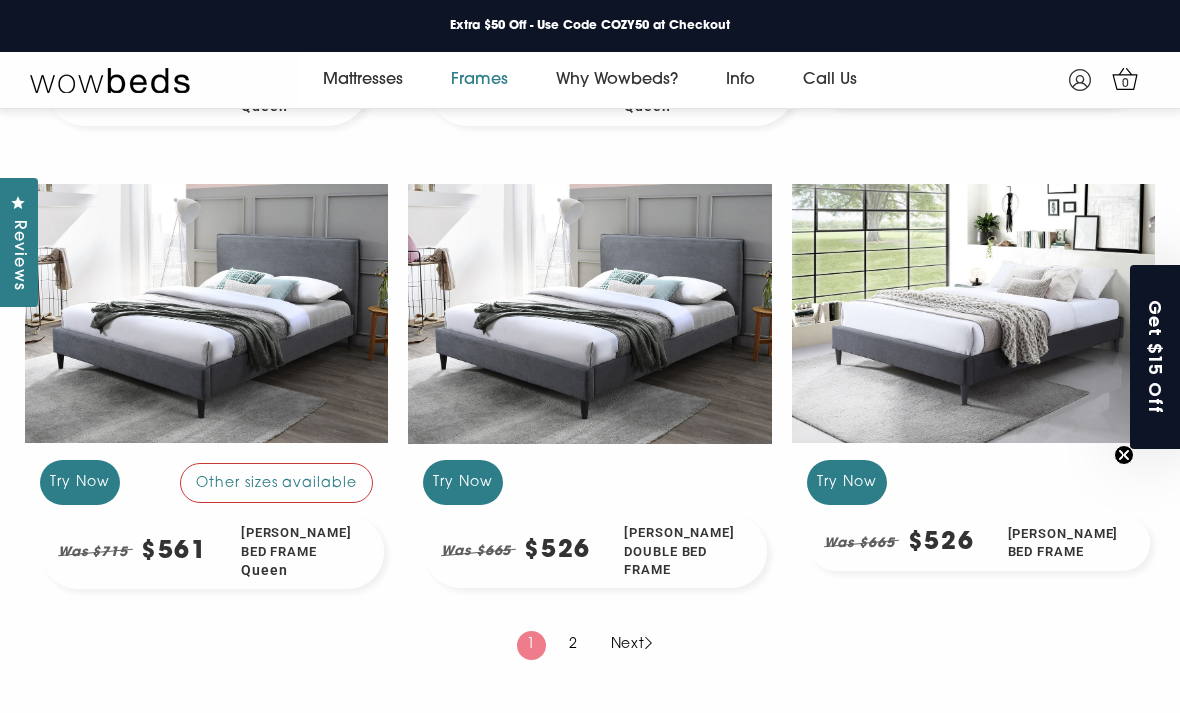scroll, scrollTop: 1789, scrollLeft: 0, axis: vertical 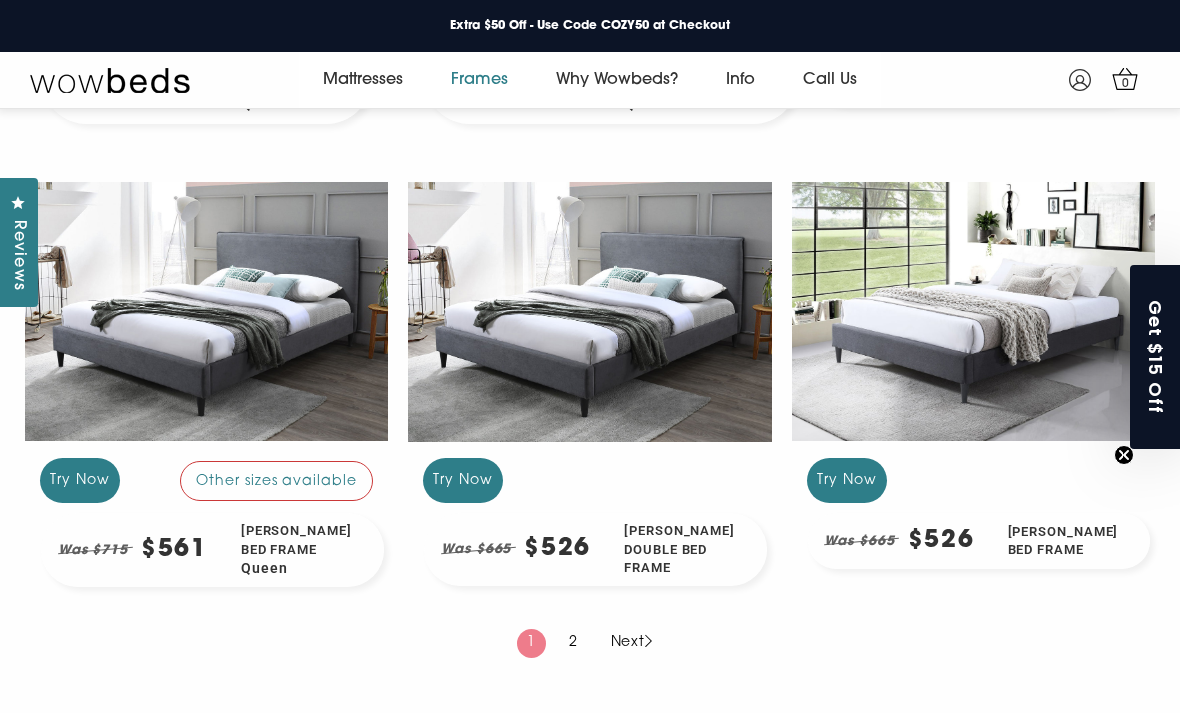 click on "Other sizes available" at bounding box center [277, 481] 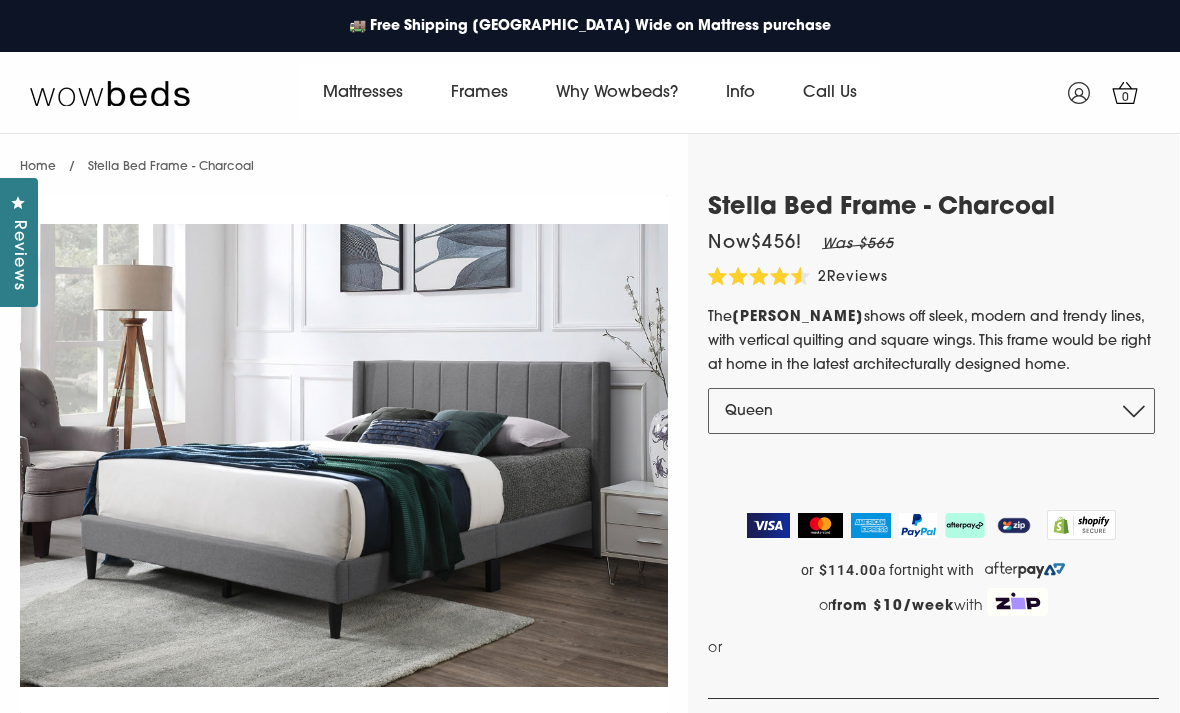 scroll, scrollTop: 0, scrollLeft: 0, axis: both 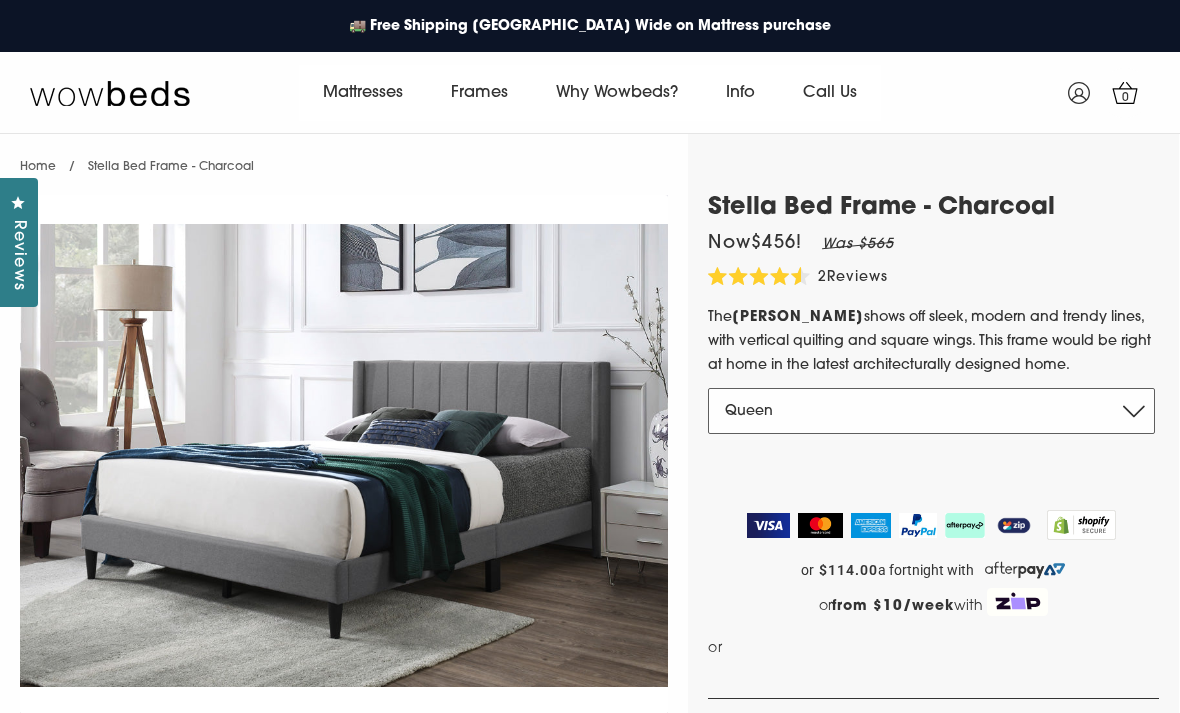 click on "Queen" at bounding box center (931, 411) 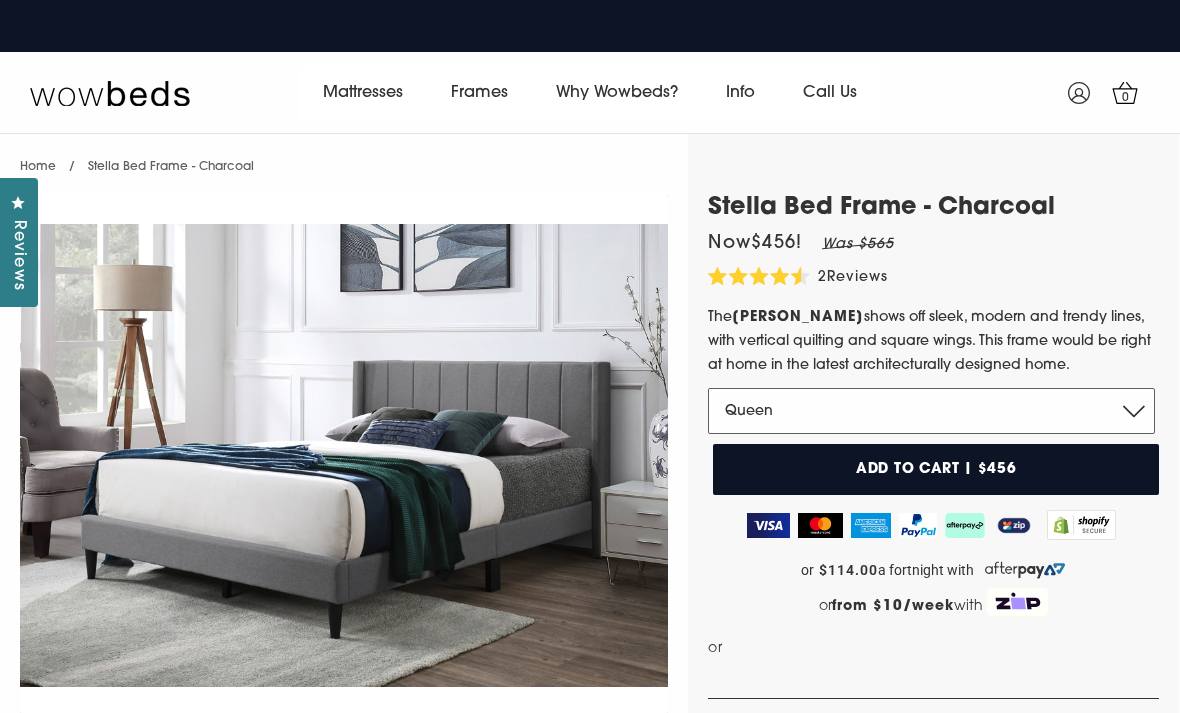 click on "Queen" at bounding box center [931, 411] 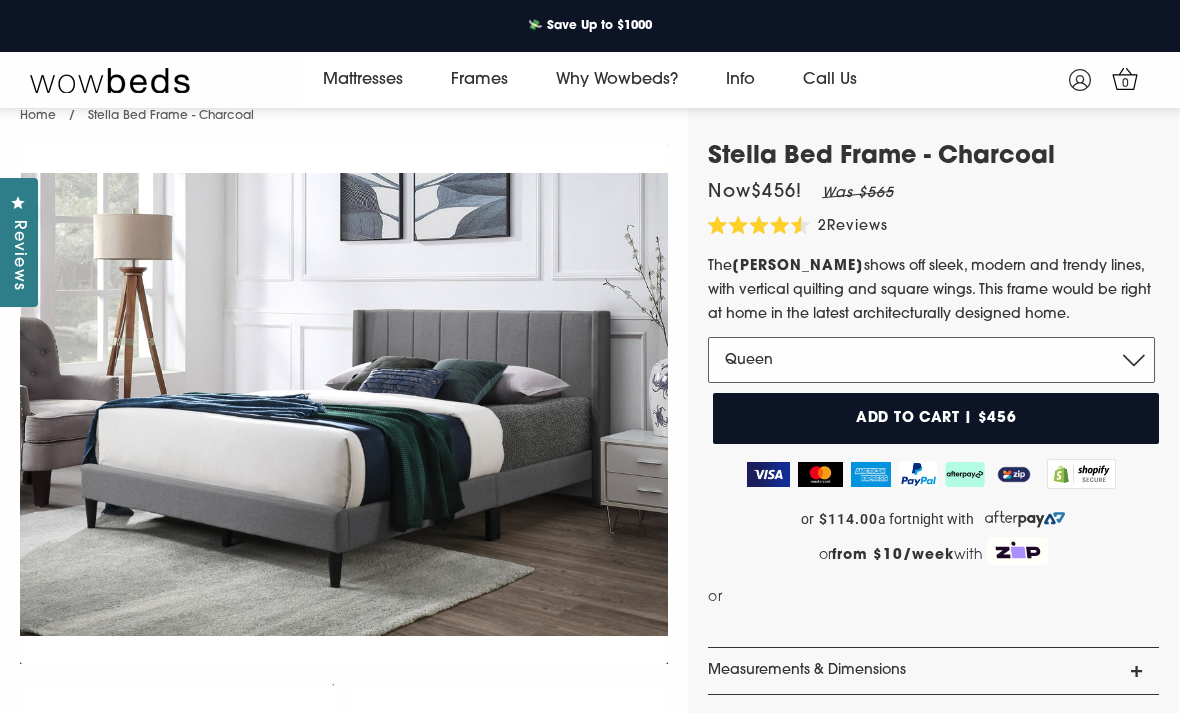 scroll, scrollTop: 0, scrollLeft: 0, axis: both 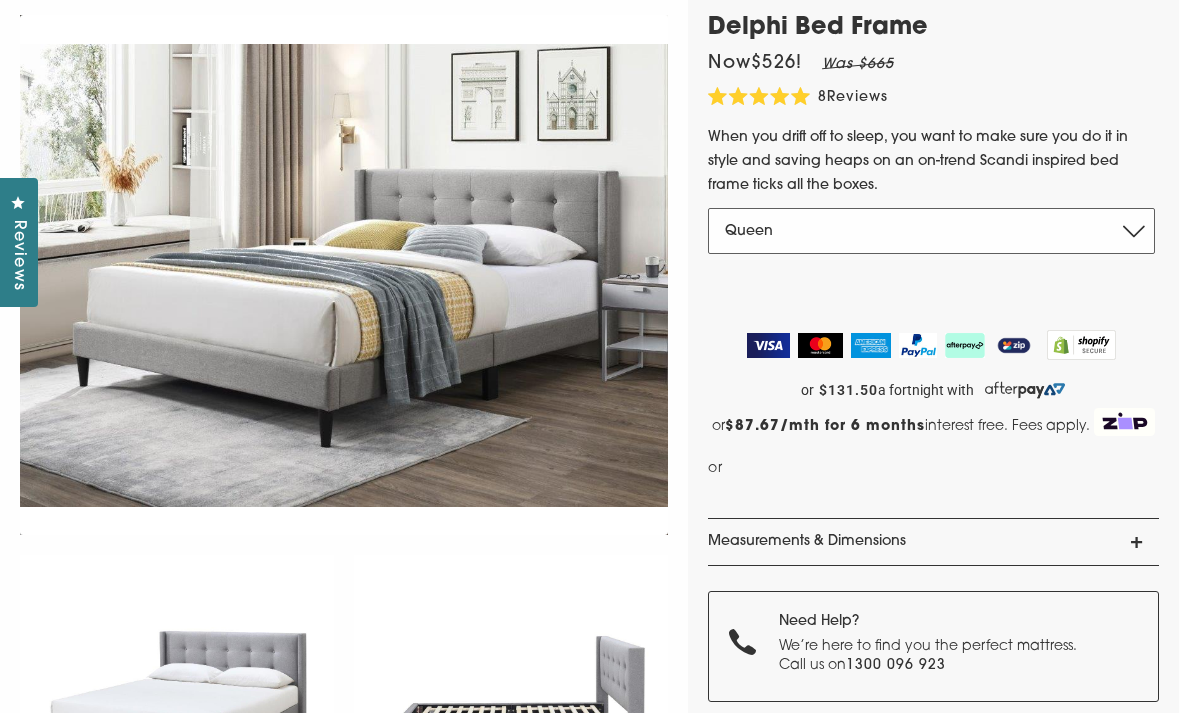 click on "Queen King Double" at bounding box center (931, 231) 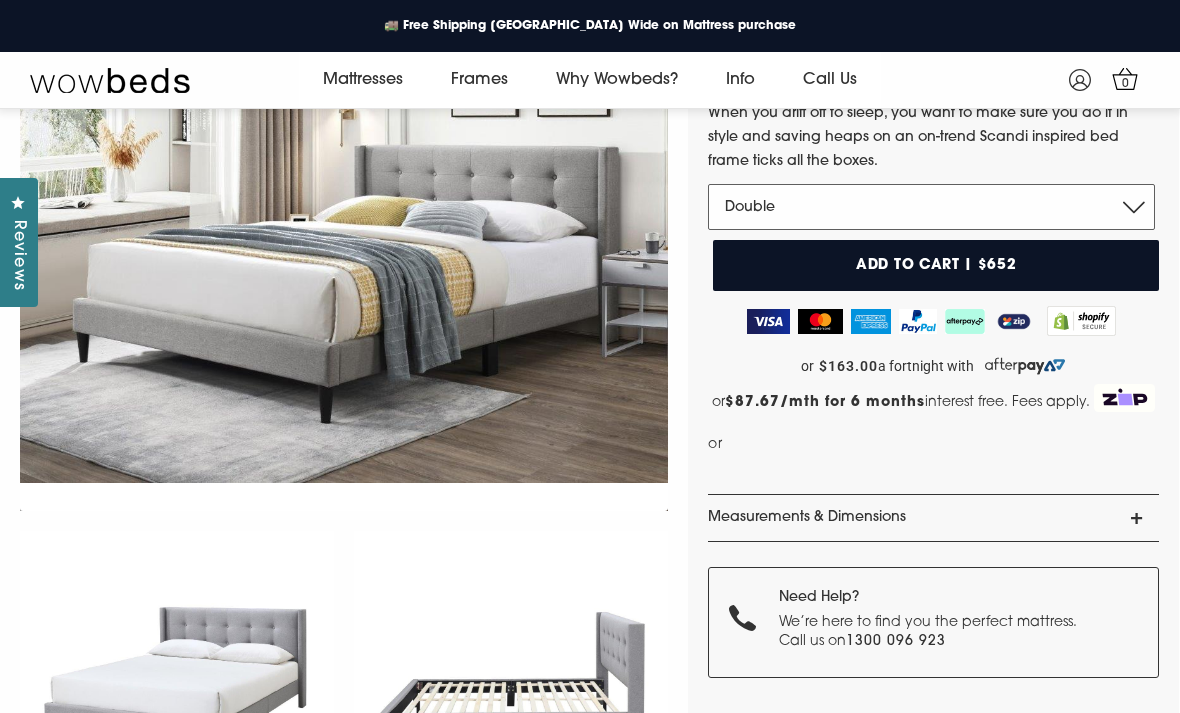 click on "Queen King Double" at bounding box center (931, 207) 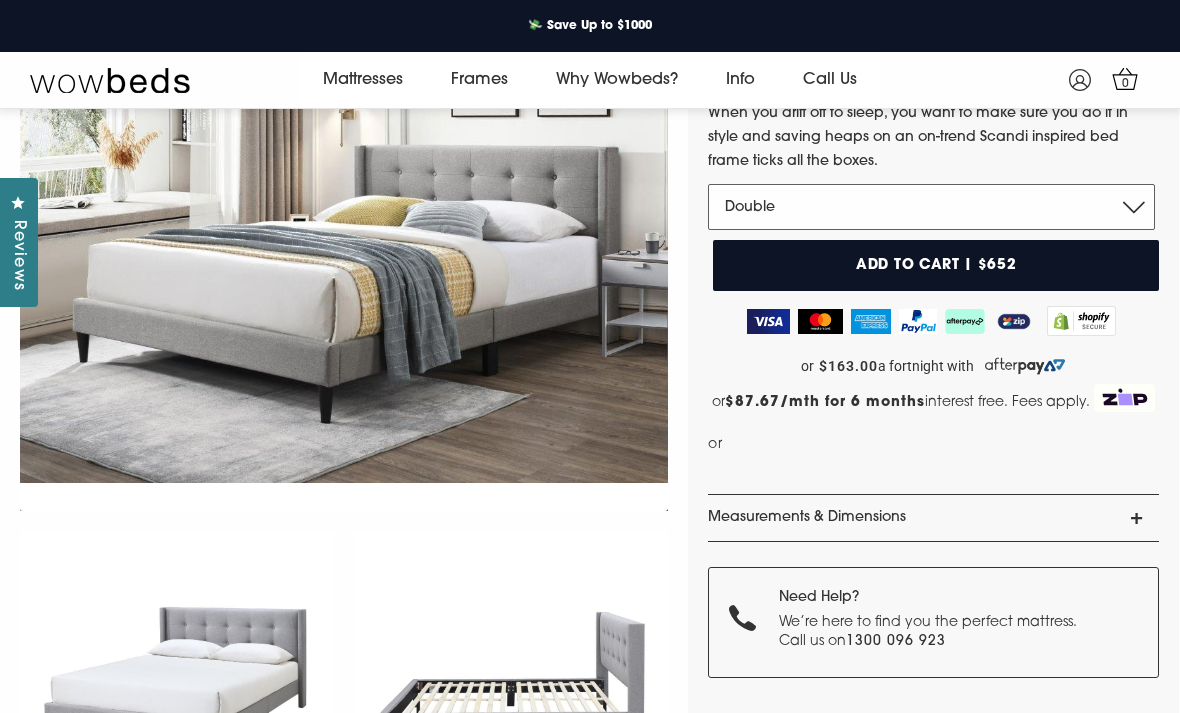 select on "King" 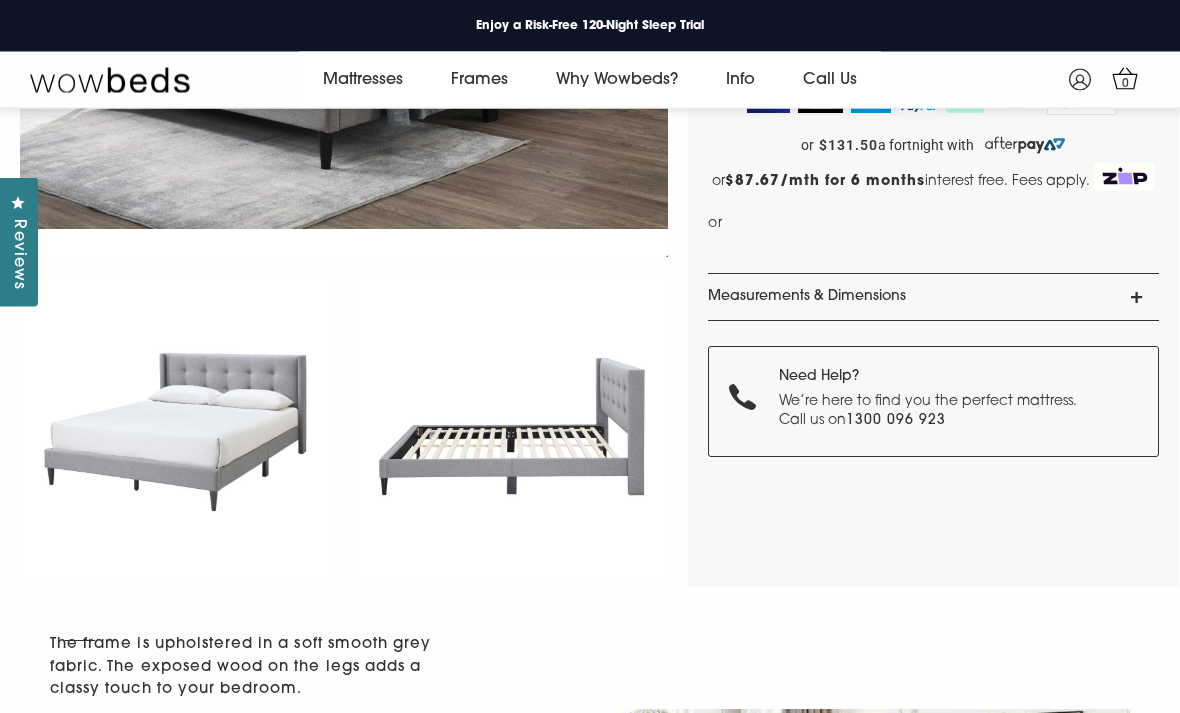 scroll, scrollTop: 434, scrollLeft: 0, axis: vertical 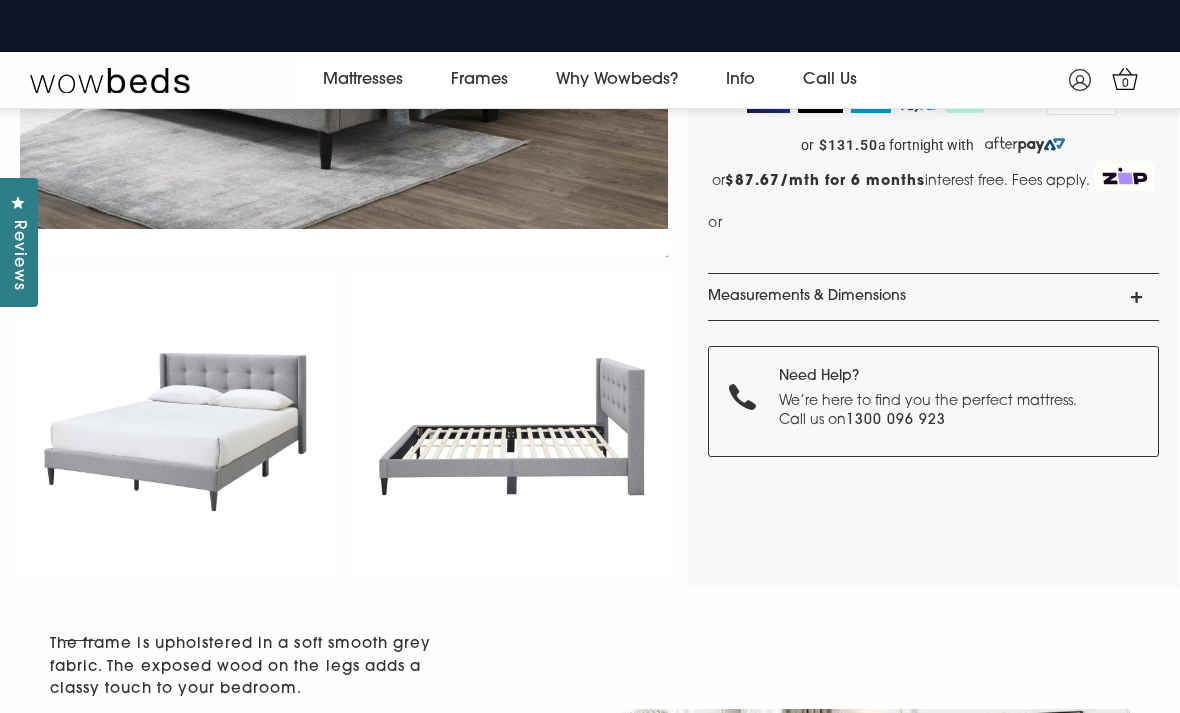 click on "Measurements & Dimensions" at bounding box center [933, 297] 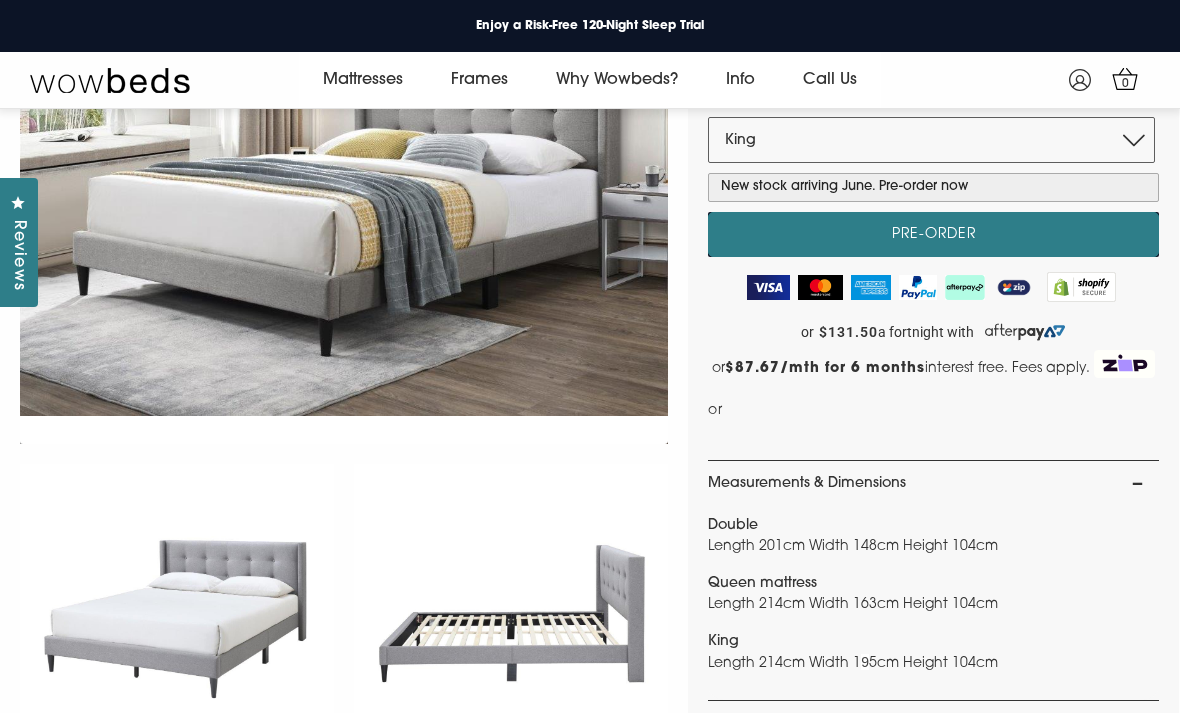 scroll, scrollTop: 206, scrollLeft: 0, axis: vertical 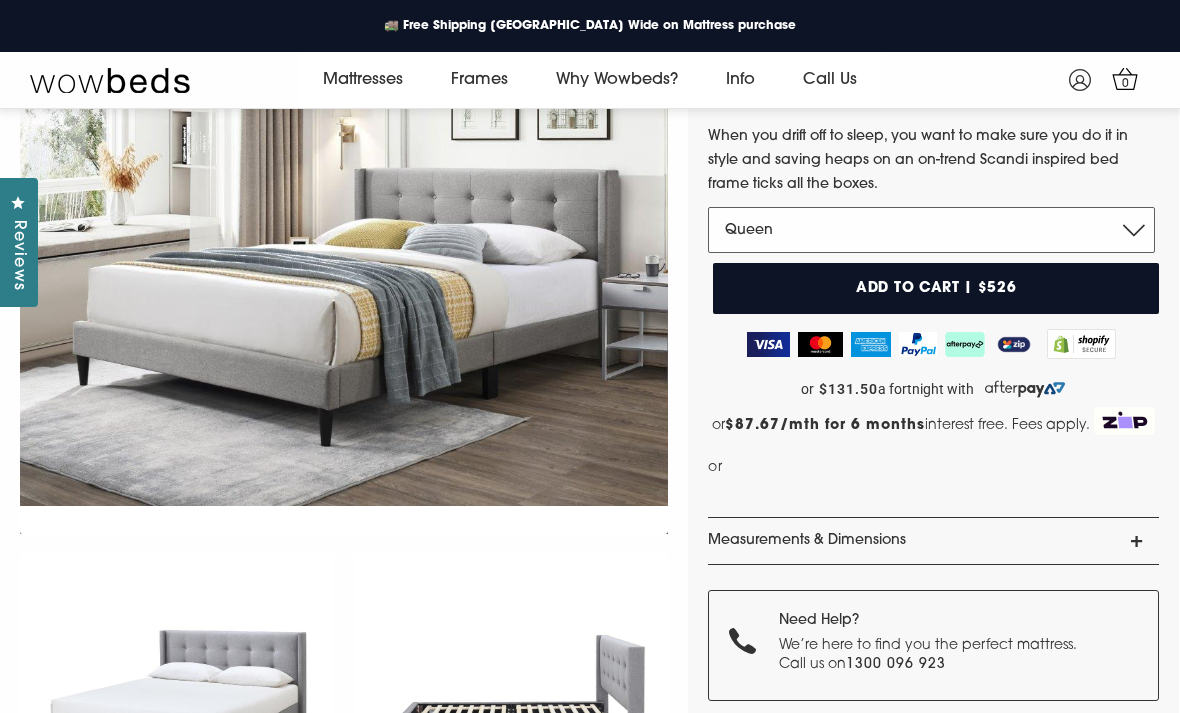 click on "Queen King Double" at bounding box center [931, 230] 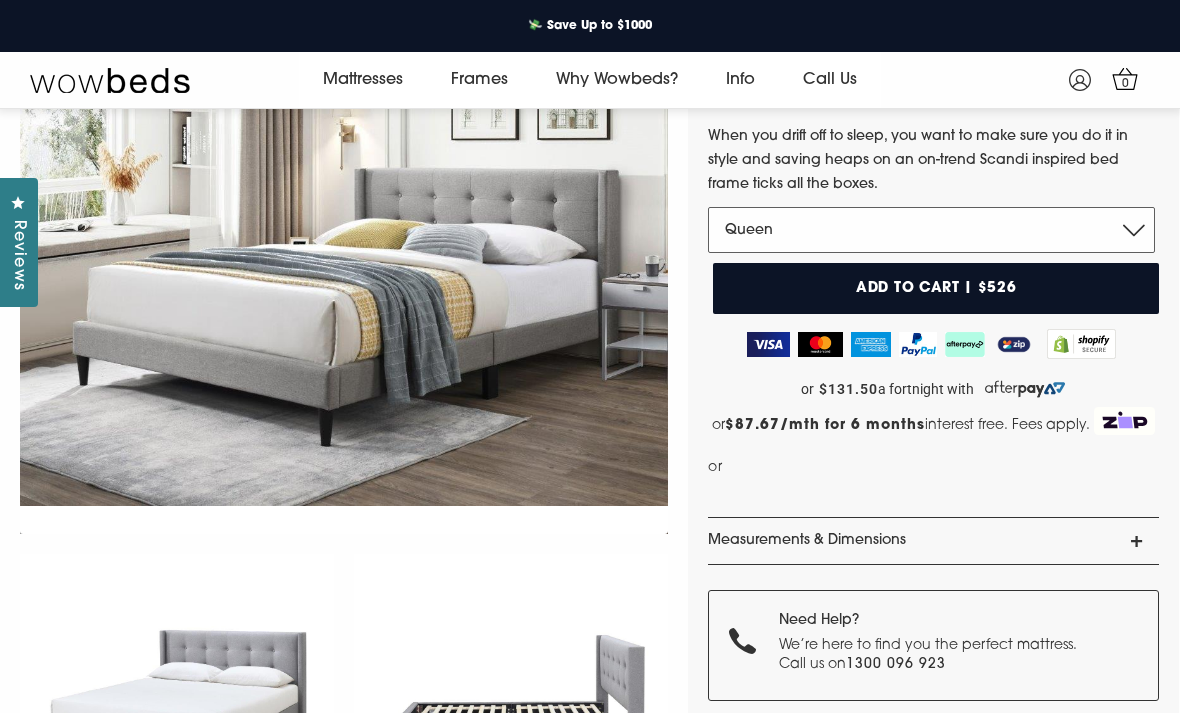 select on "King" 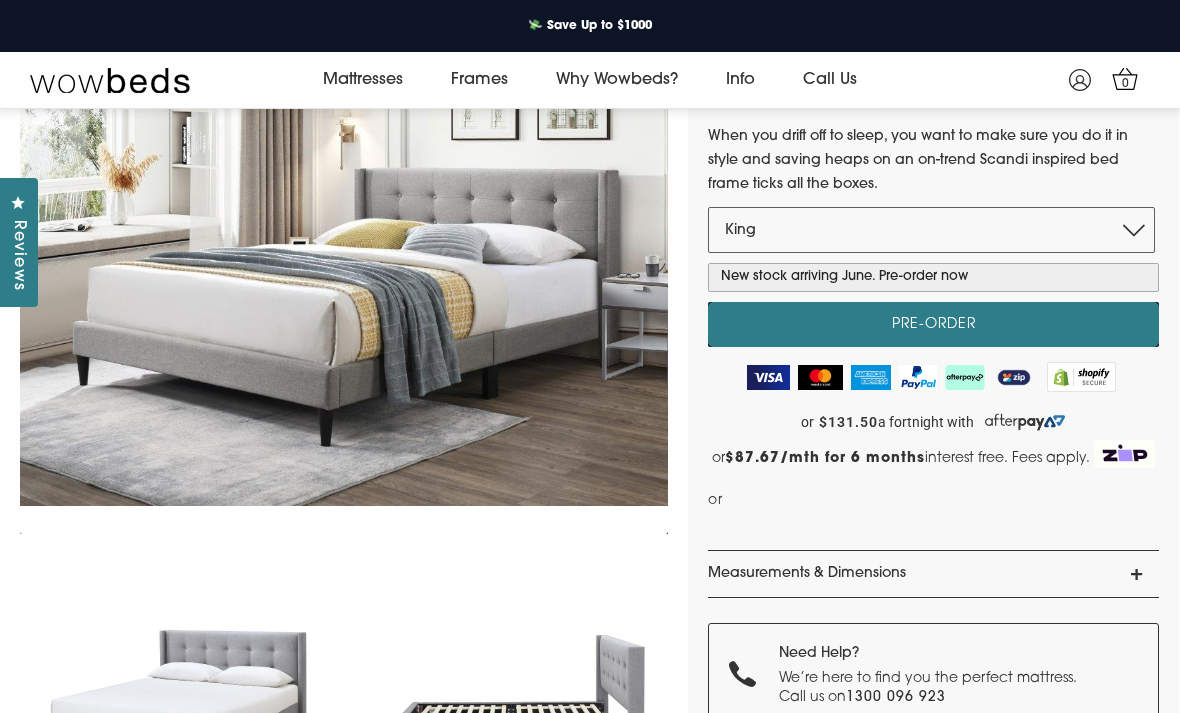 click on "Pre-Order Pre-Order" at bounding box center [933, 324] 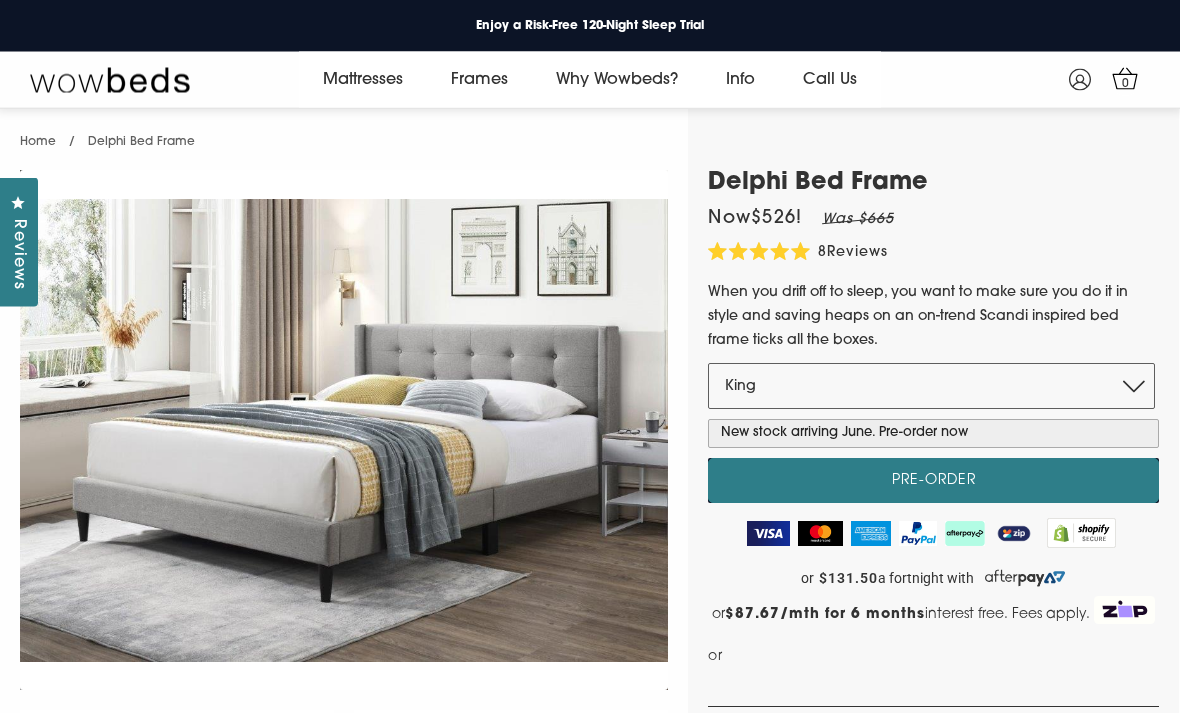 scroll, scrollTop: 0, scrollLeft: 0, axis: both 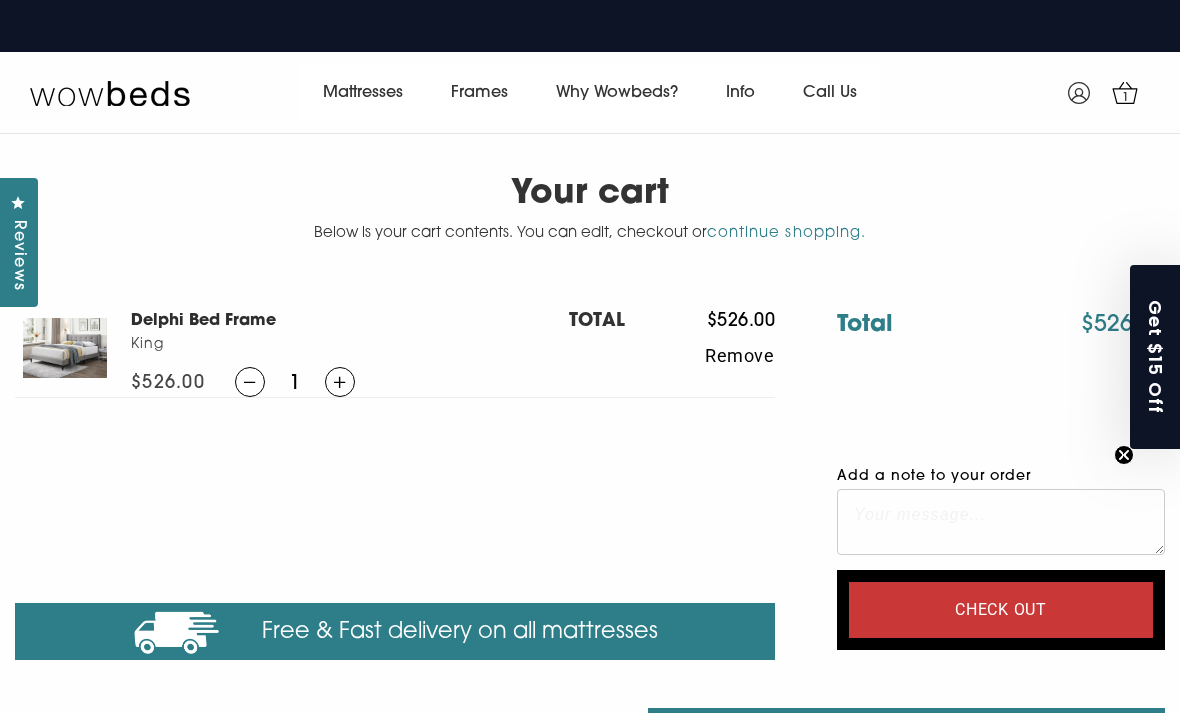 click on "Remove" at bounding box center (700, 356) 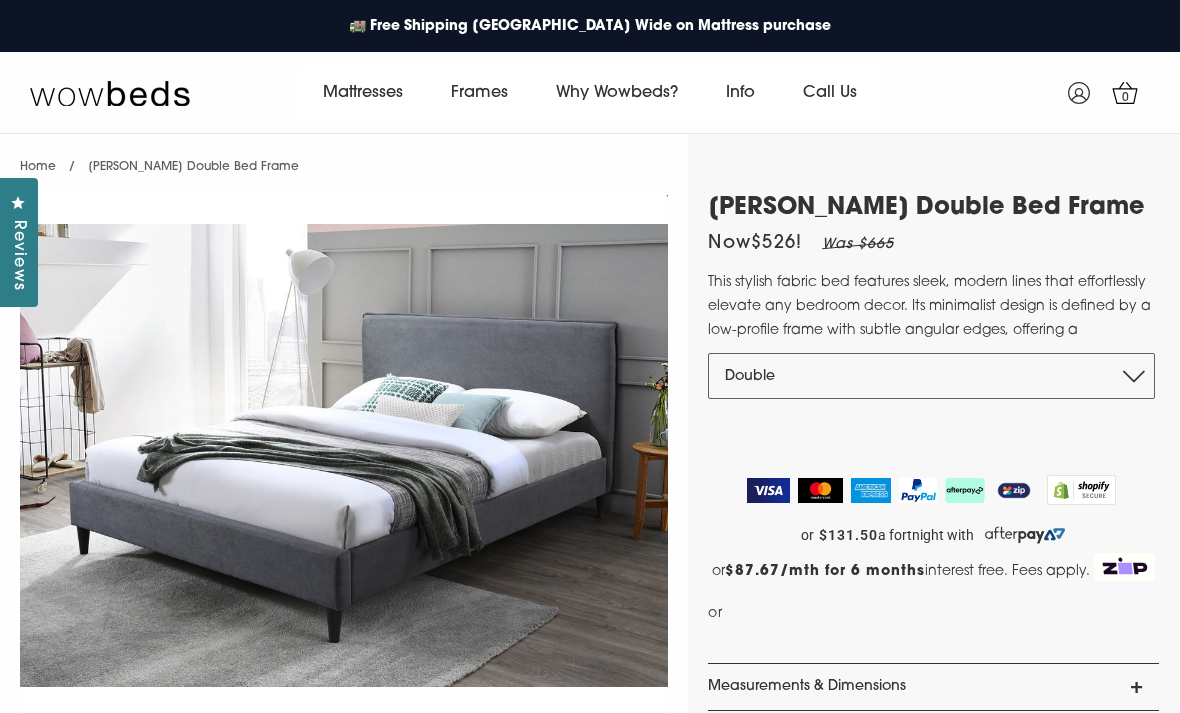 scroll, scrollTop: 0, scrollLeft: 0, axis: both 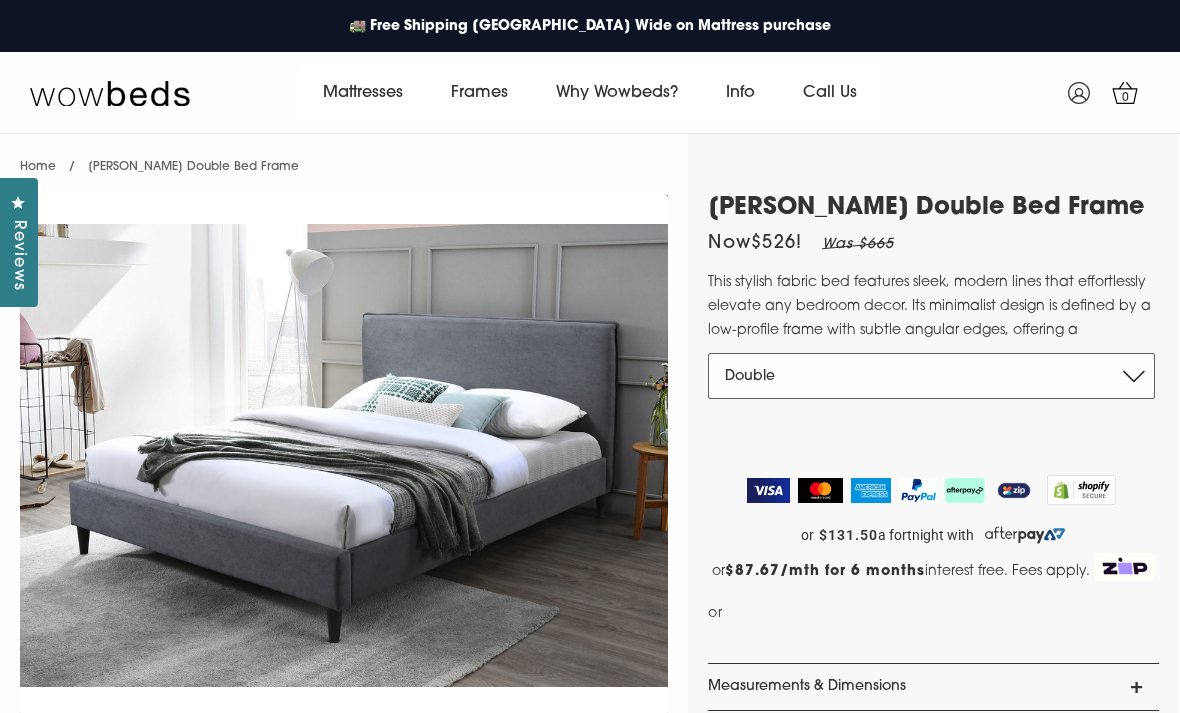 click on "Double" at bounding box center (931, 376) 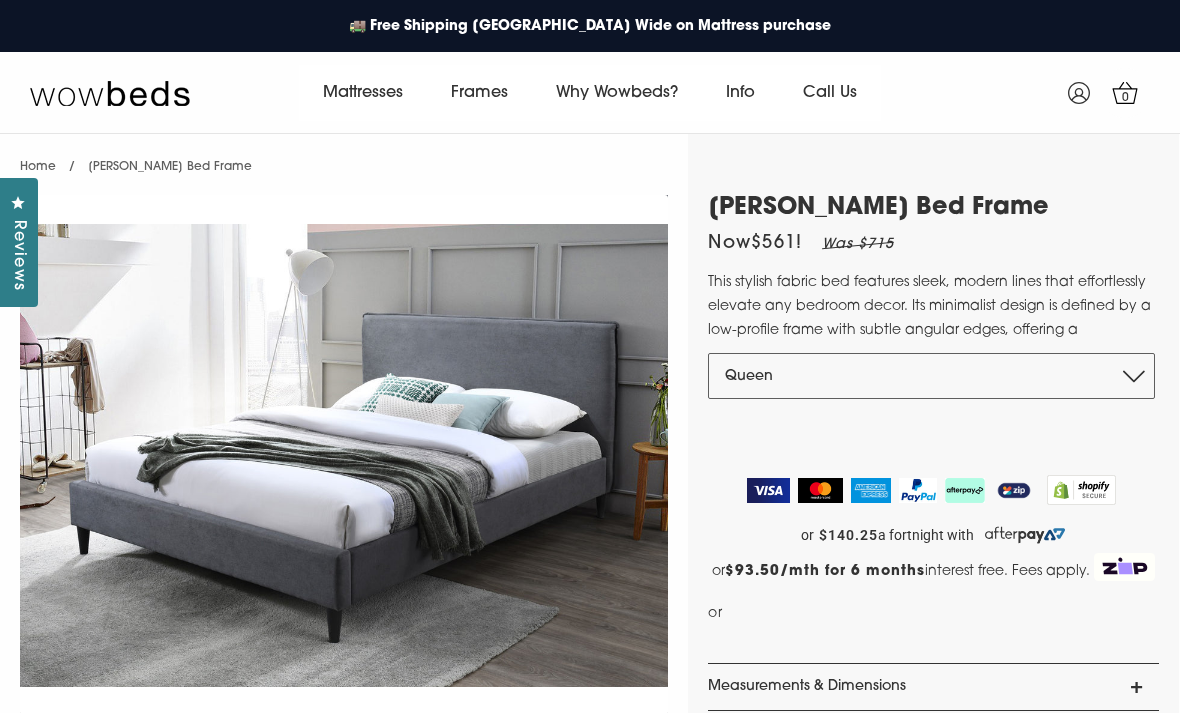 scroll, scrollTop: 0, scrollLeft: 0, axis: both 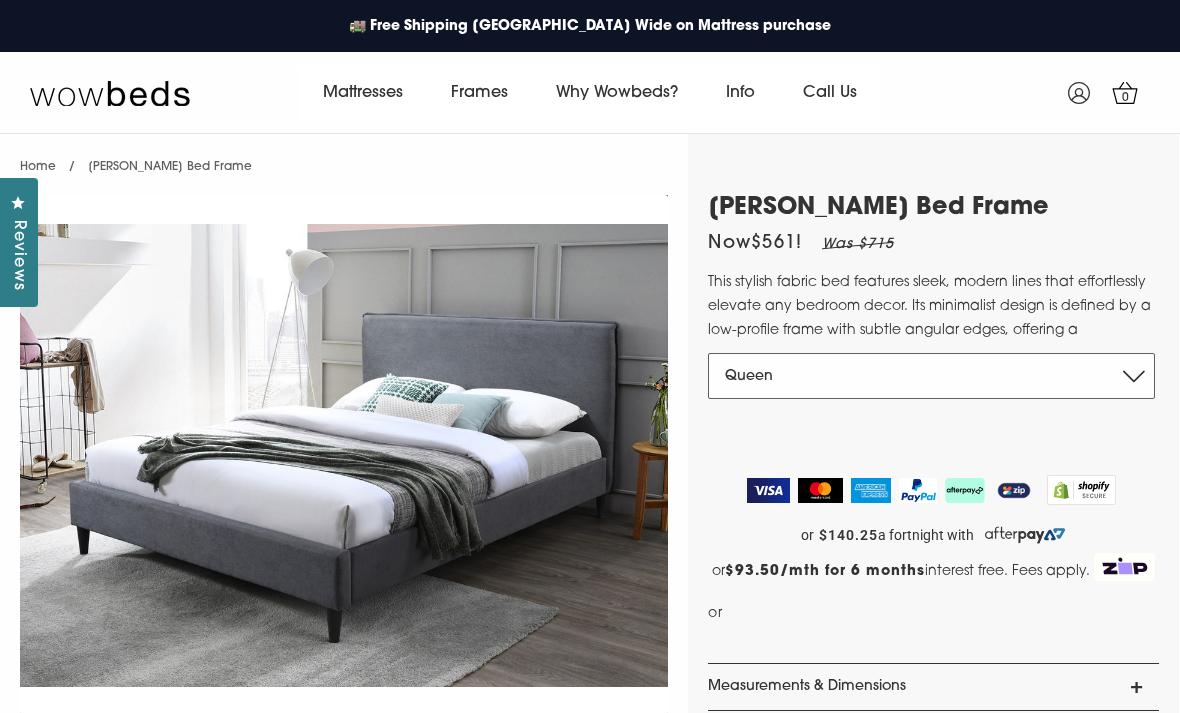 click on "Queen King Double" at bounding box center (931, 376) 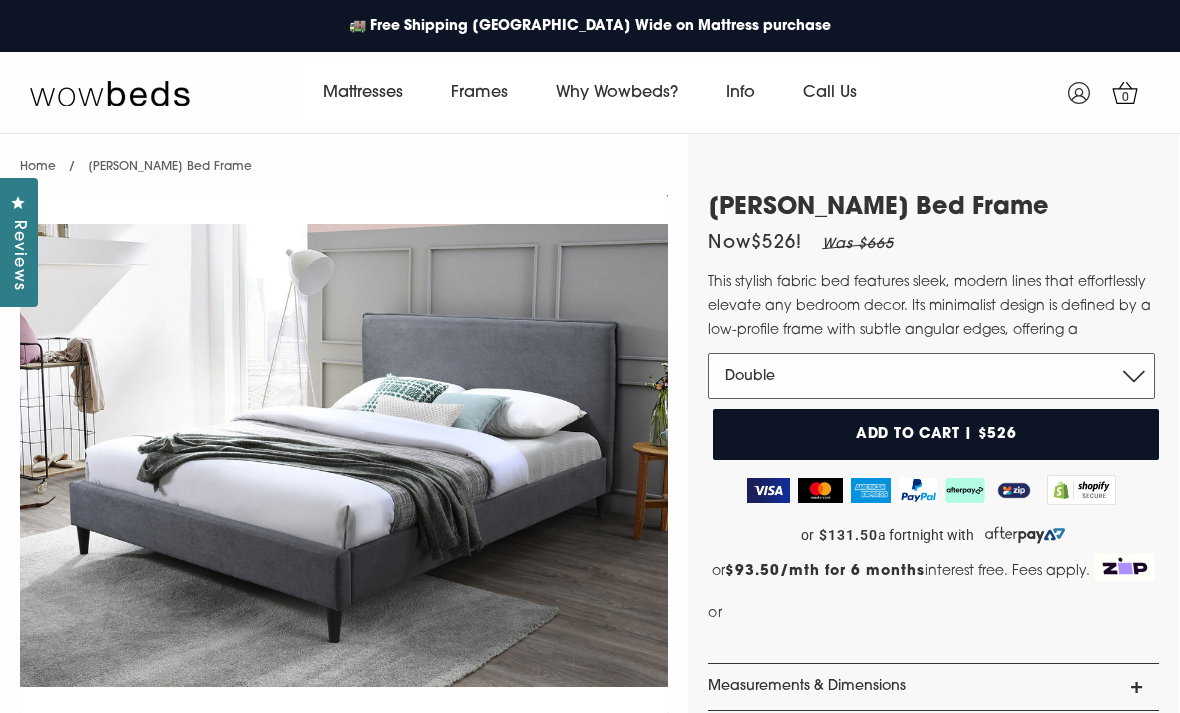 click on "Queen King Double" at bounding box center (931, 376) 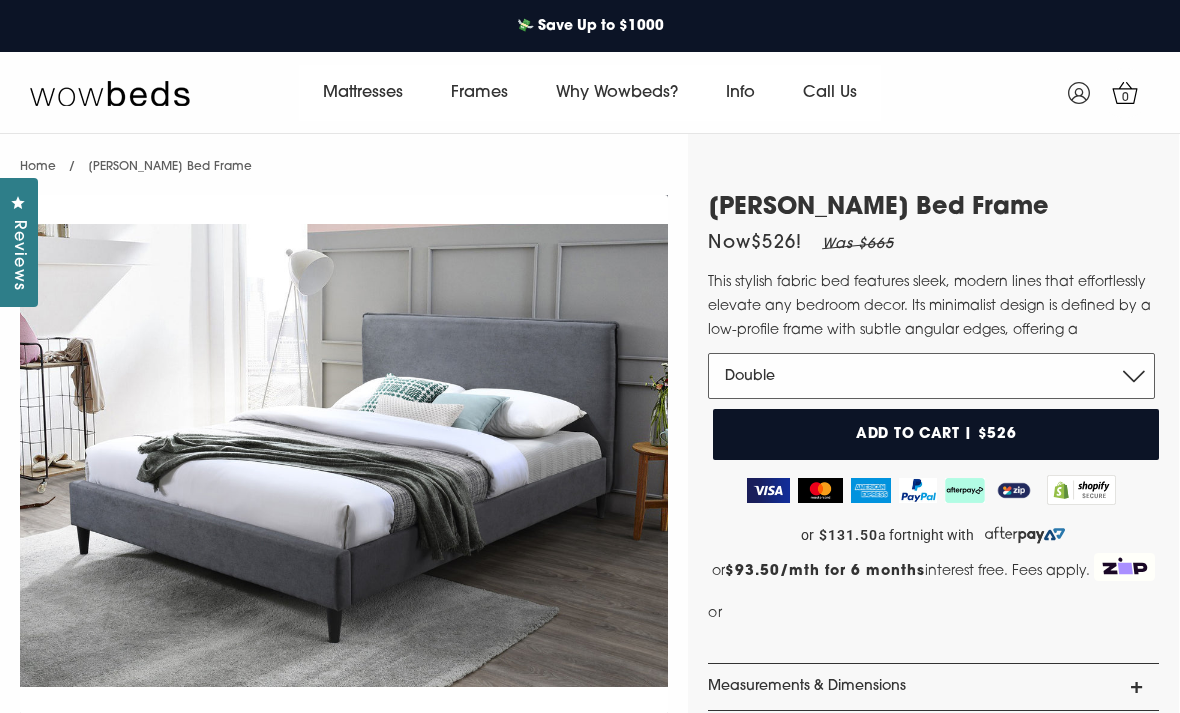 select on "King" 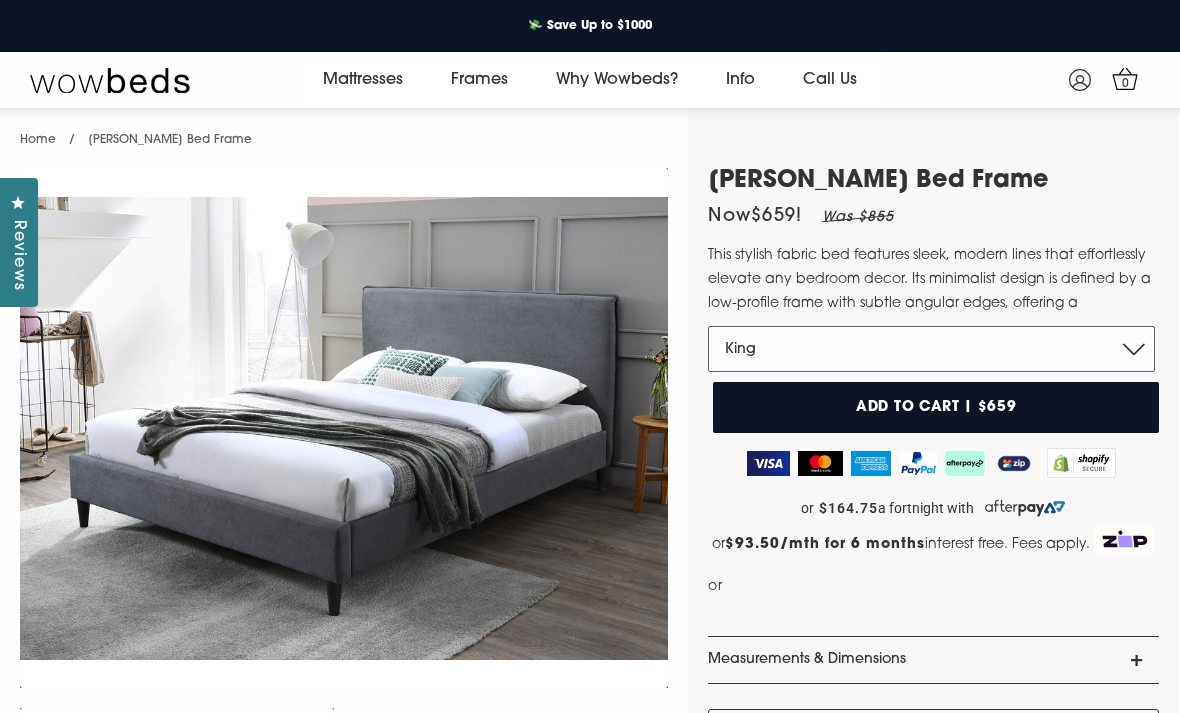 scroll, scrollTop: 50, scrollLeft: 0, axis: vertical 